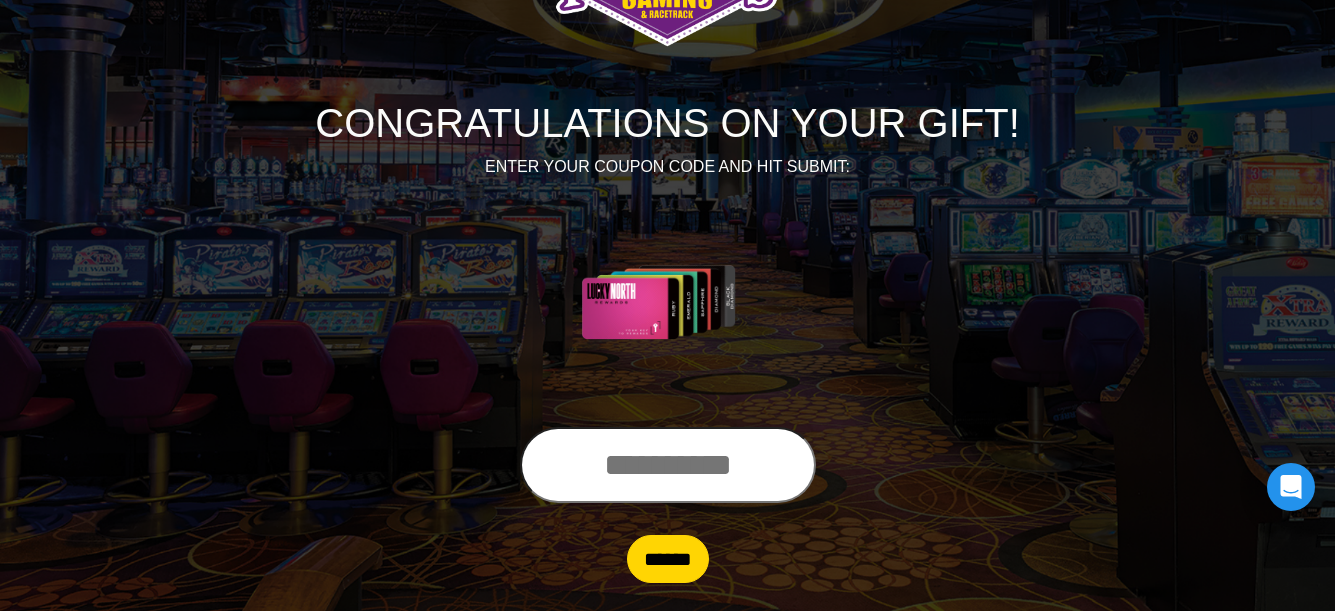 scroll, scrollTop: 171, scrollLeft: 0, axis: vertical 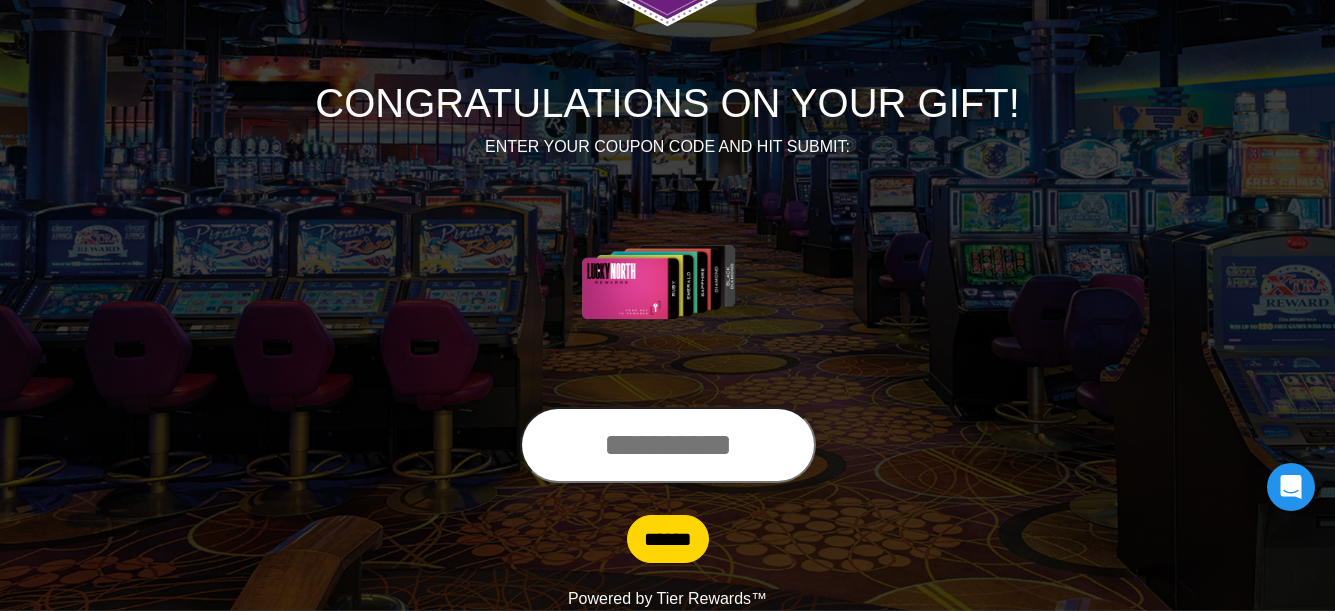 click at bounding box center (668, 445) 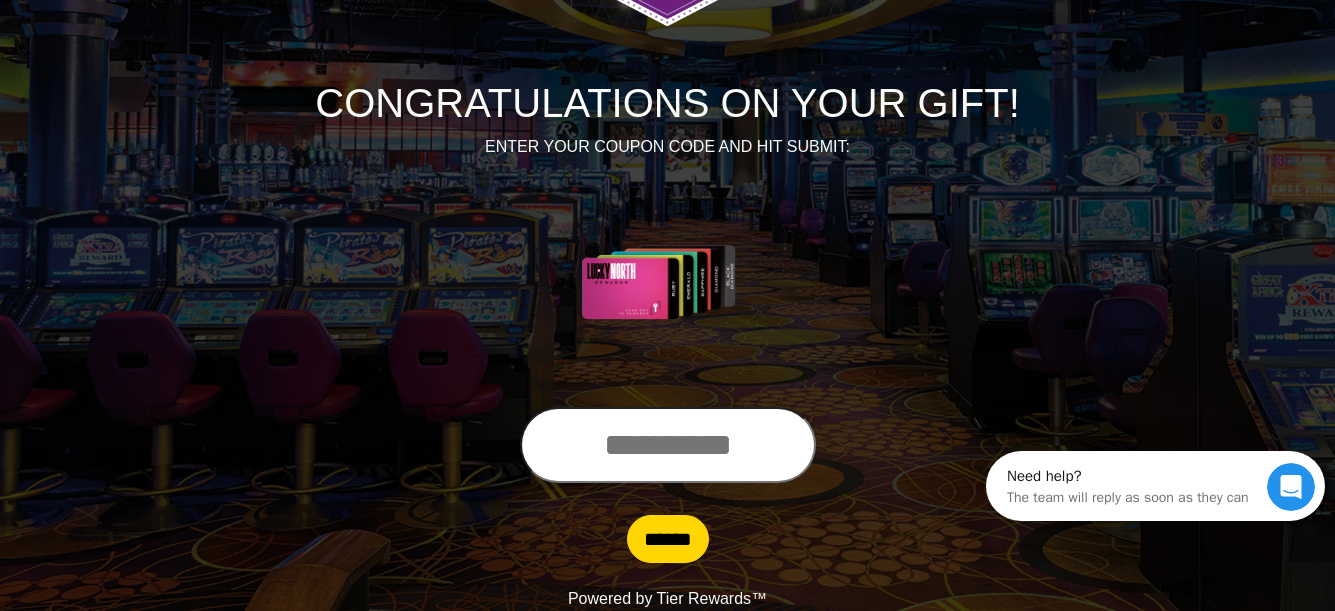 scroll, scrollTop: 0, scrollLeft: 0, axis: both 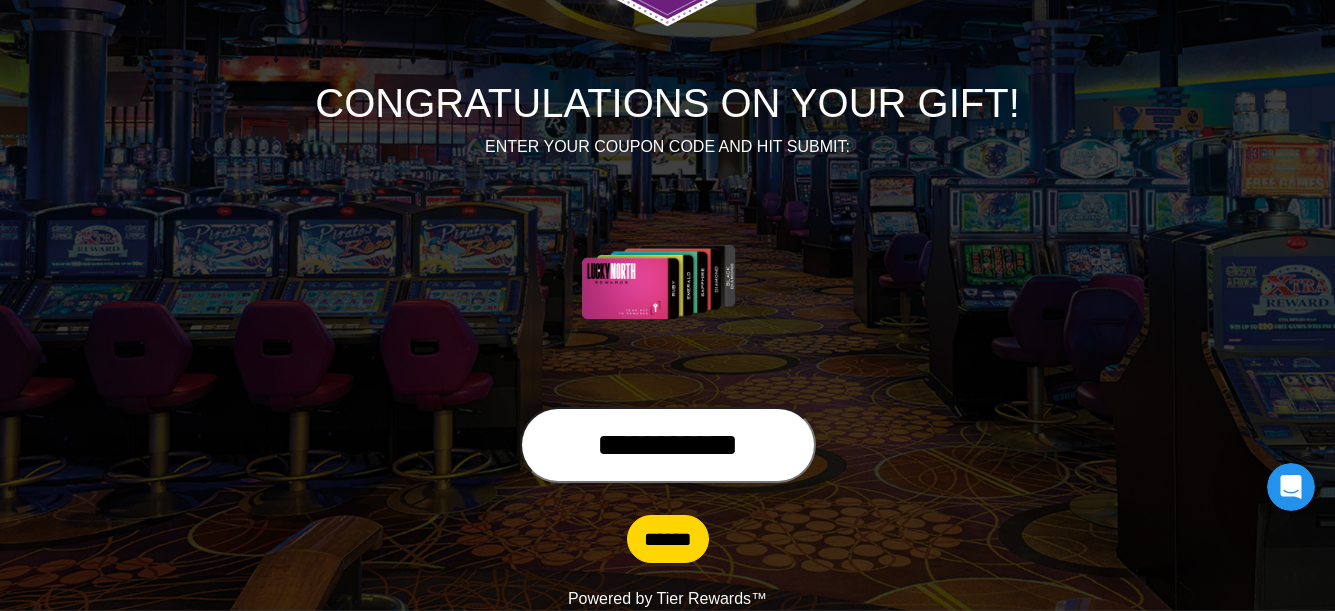 type on "**********" 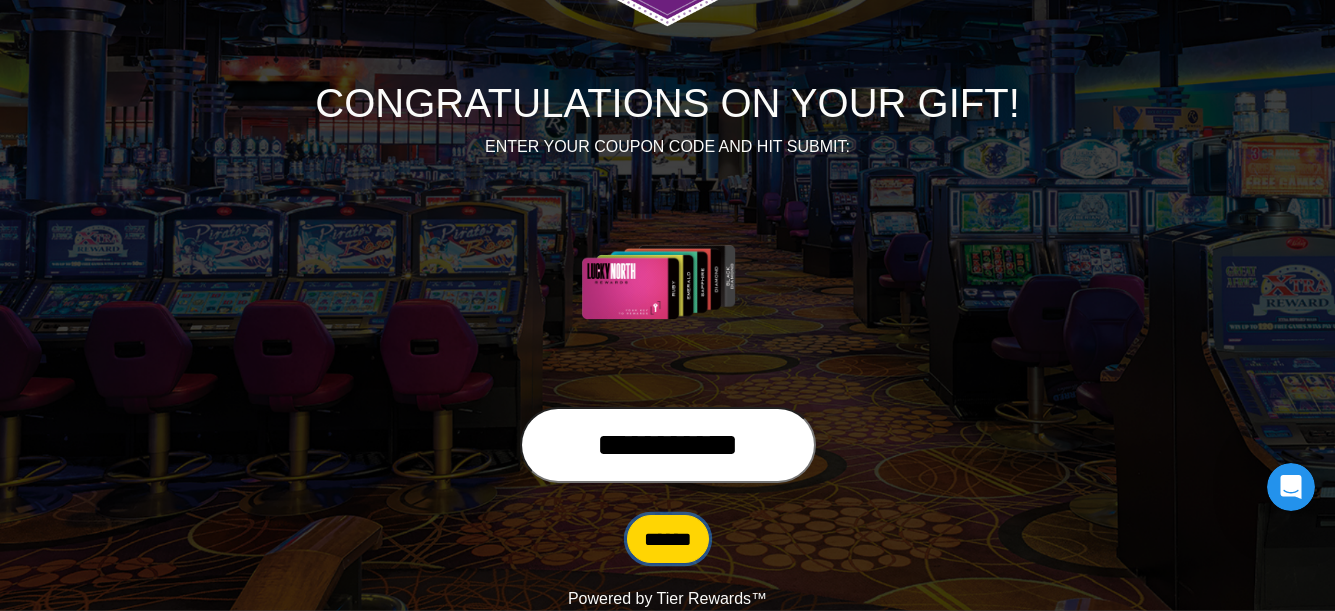 click on "******" at bounding box center (668, 539) 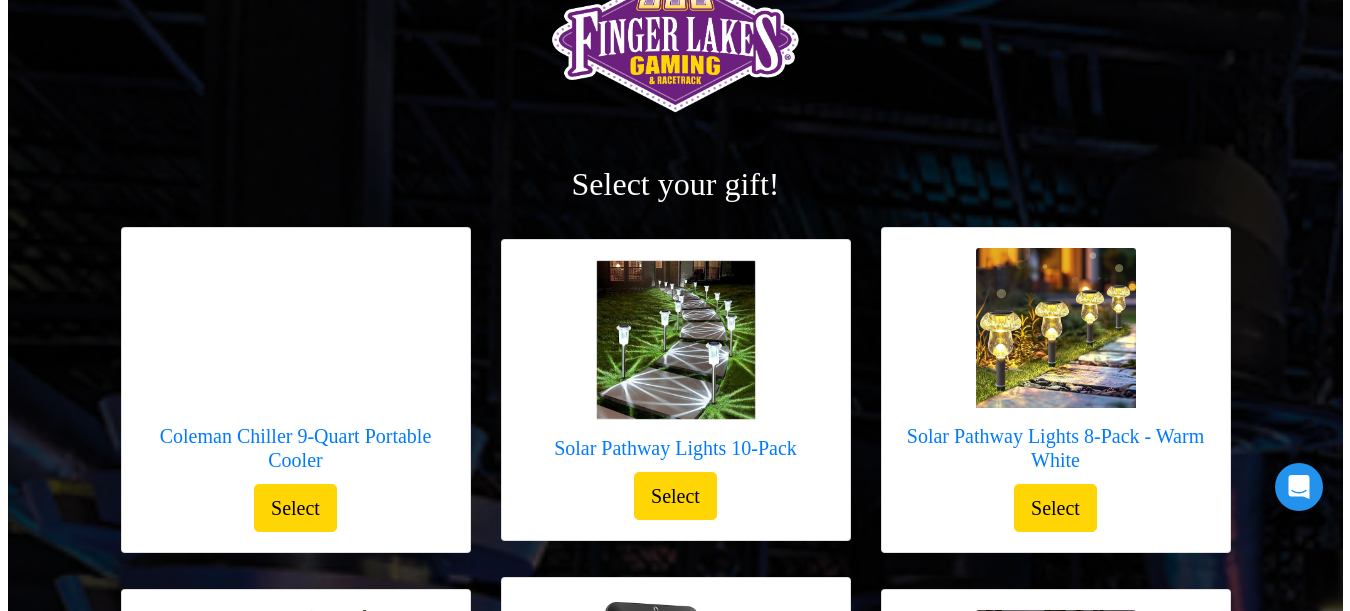 scroll, scrollTop: 100, scrollLeft: 0, axis: vertical 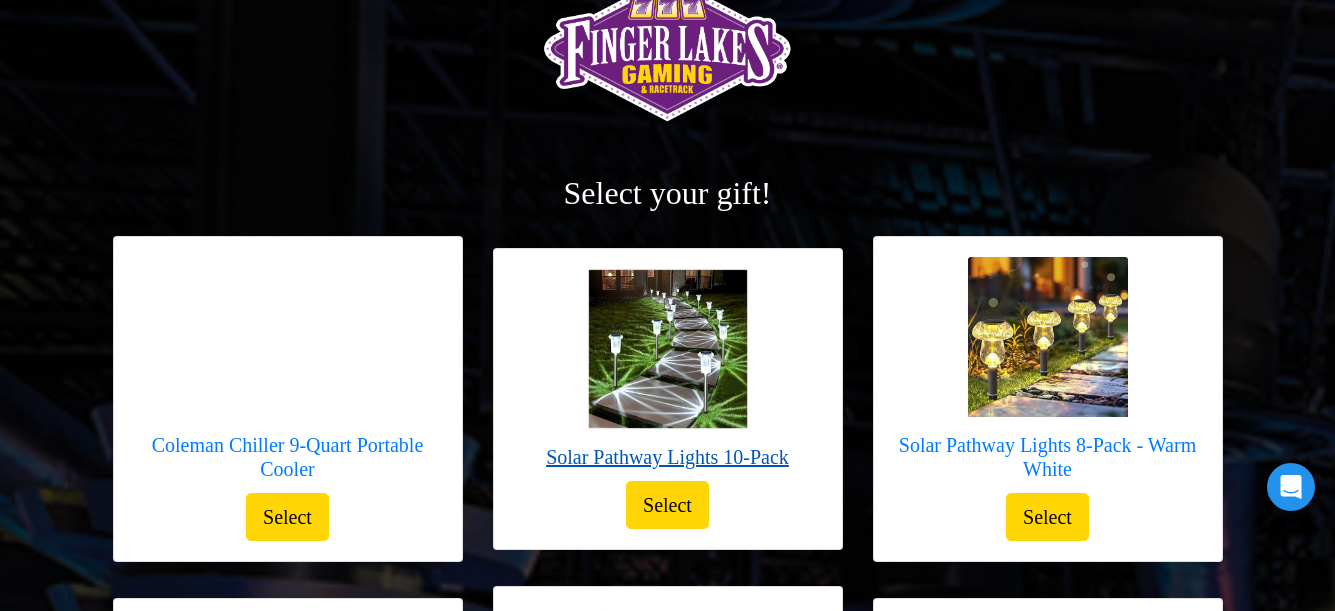 click on "Solar Pathway Lights 10-Pack" at bounding box center (667, 457) 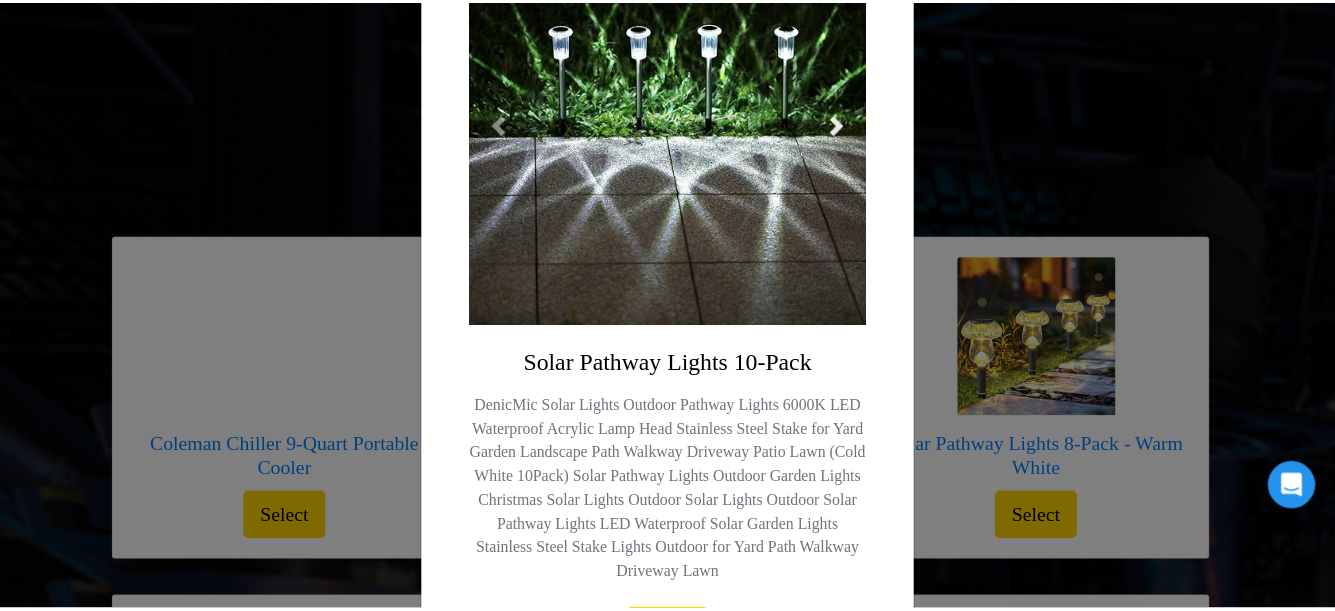 scroll, scrollTop: 100, scrollLeft: 0, axis: vertical 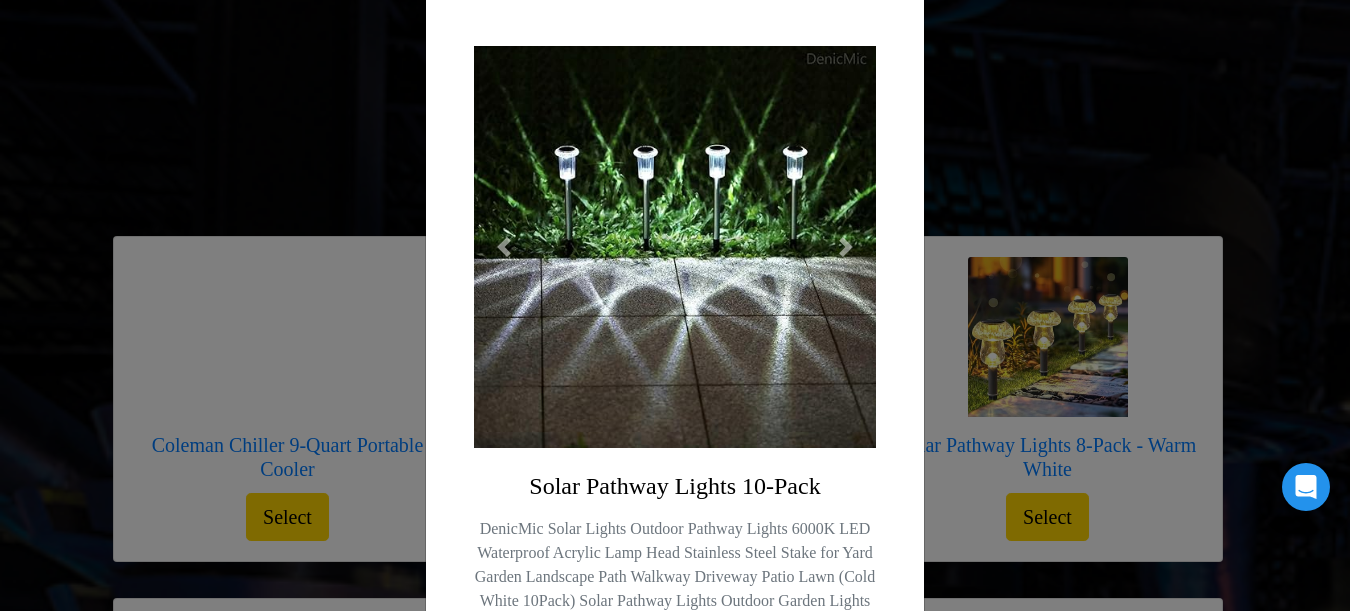 click on "X" at bounding box center [675, 305] 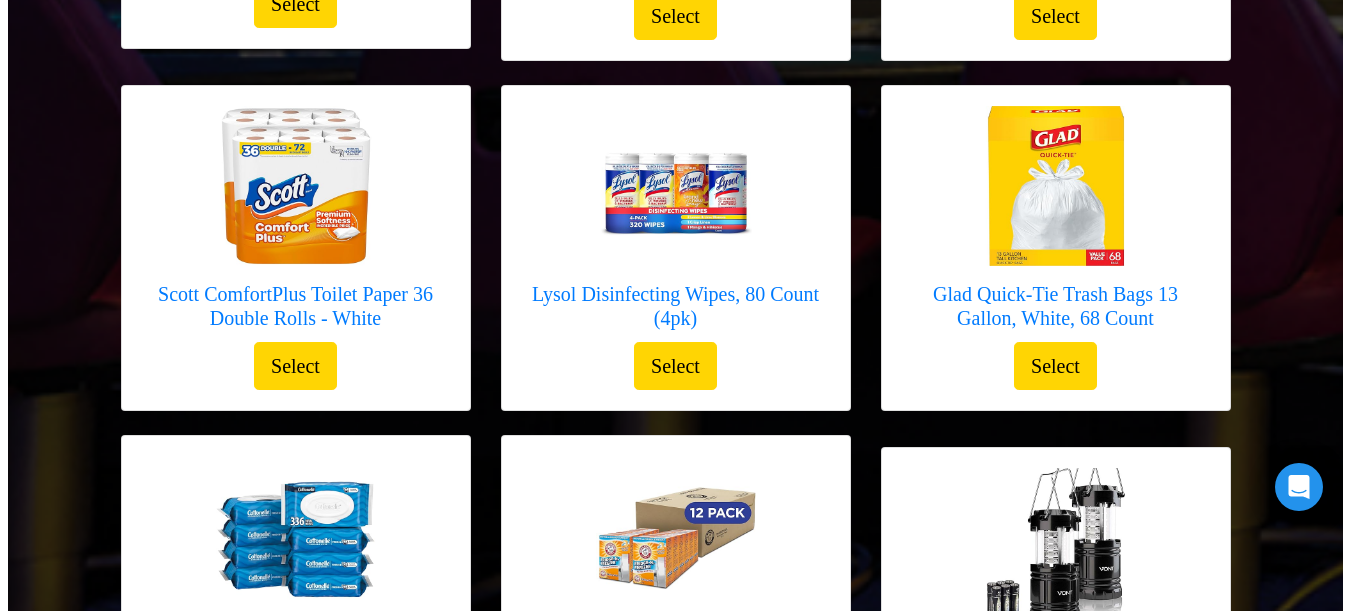 scroll, scrollTop: 2000, scrollLeft: 0, axis: vertical 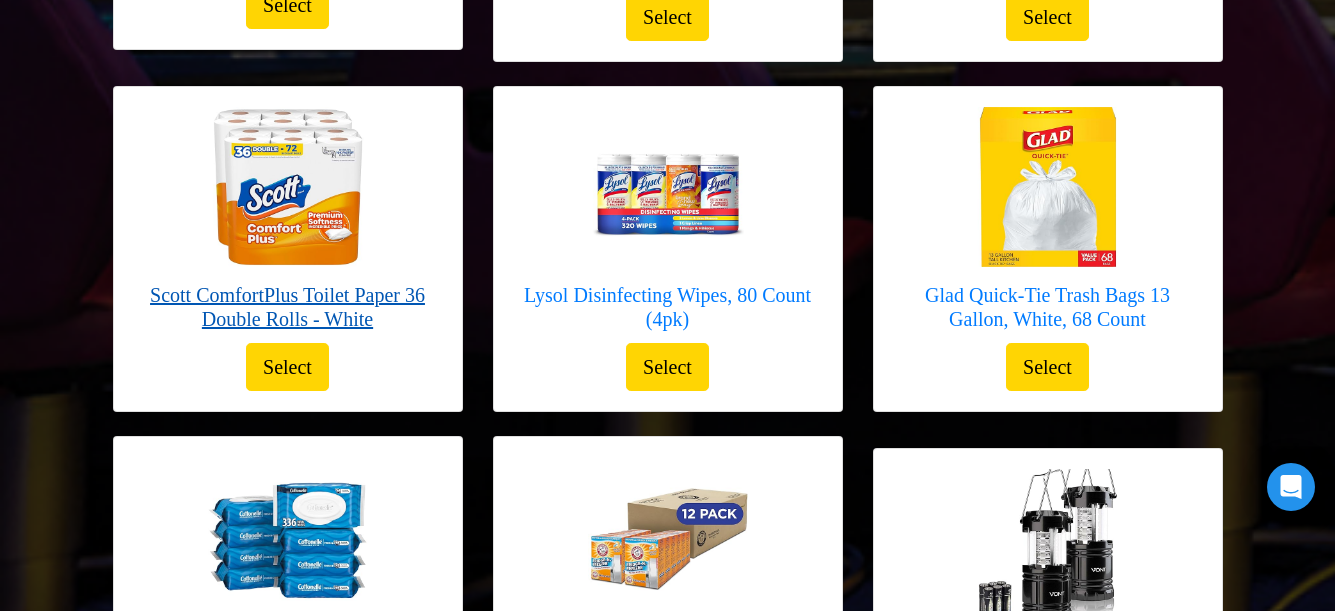 click at bounding box center [288, 187] 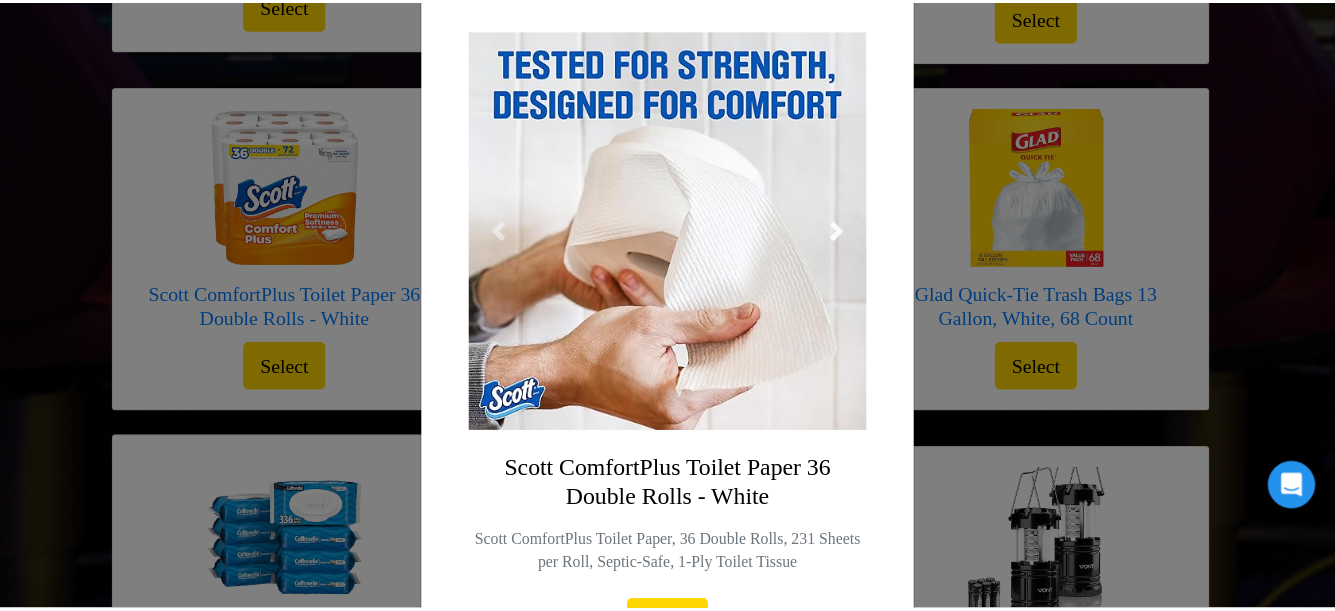 scroll, scrollTop: 200, scrollLeft: 0, axis: vertical 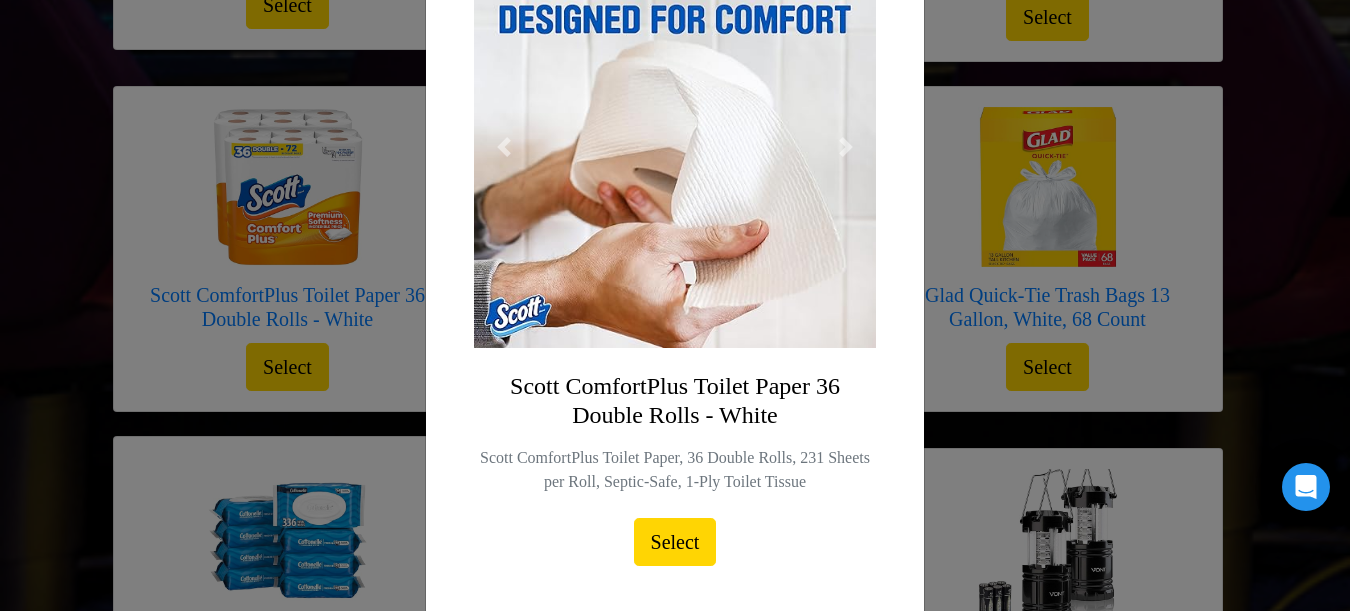 click on "X
[BRAND] [PRODUCT] [QUANTITY] - [COLOR]" at bounding box center [675, 305] 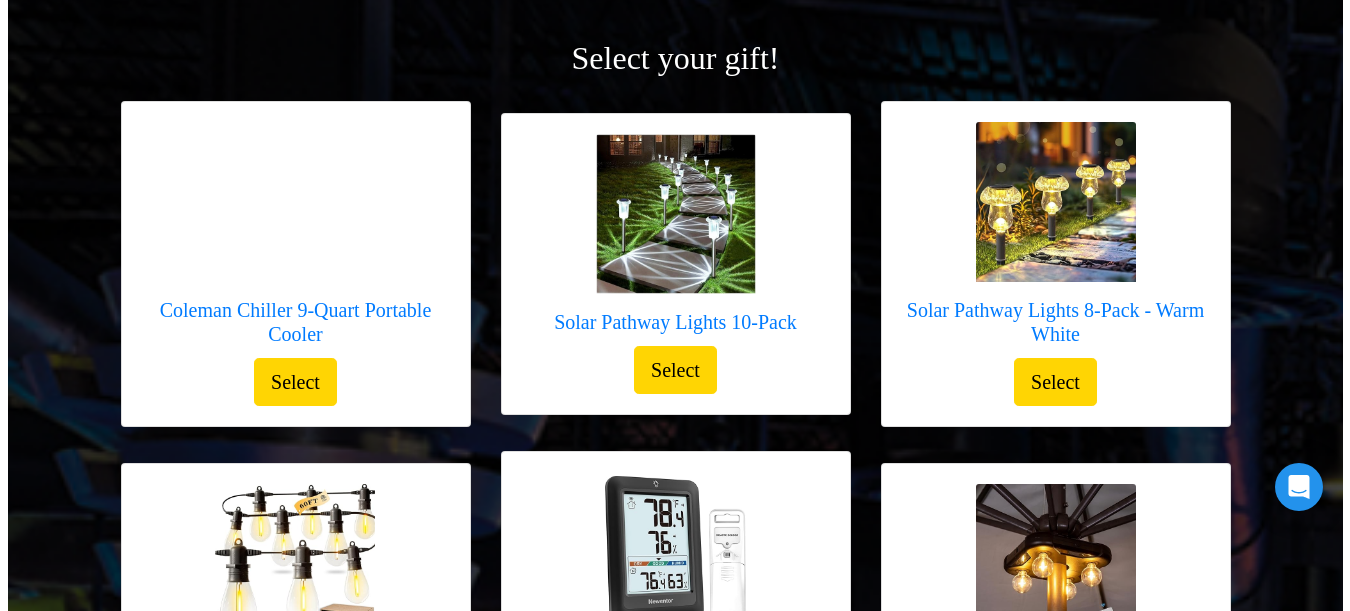 scroll, scrollTop: 200, scrollLeft: 0, axis: vertical 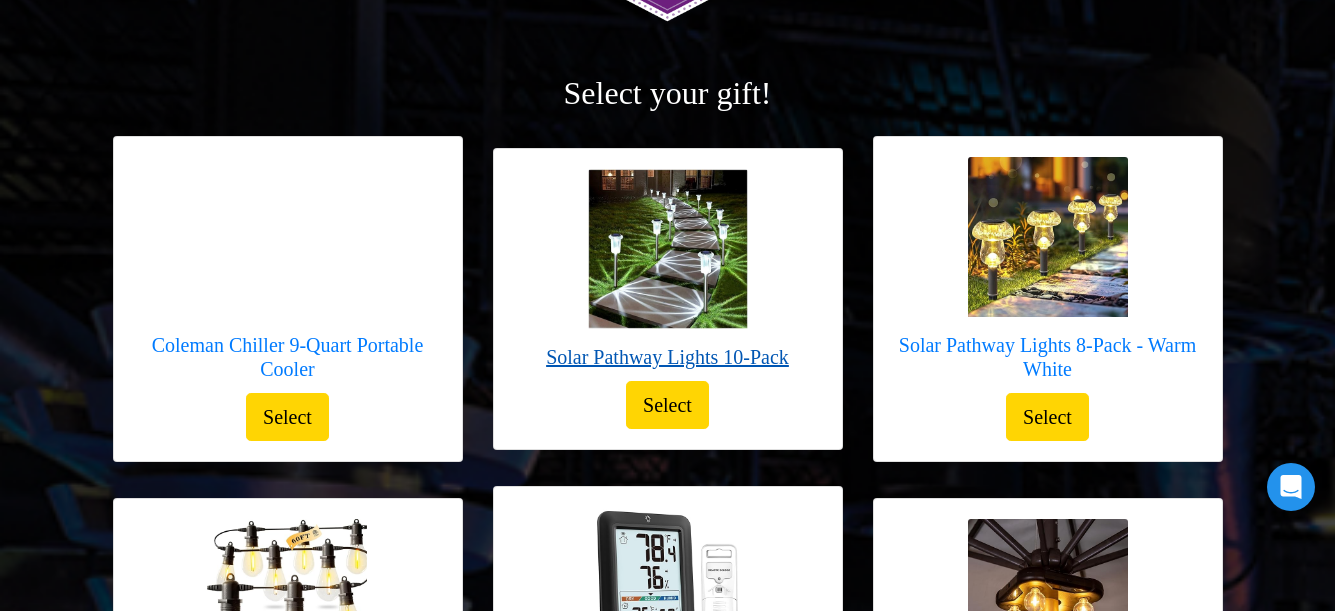 click at bounding box center [668, 249] 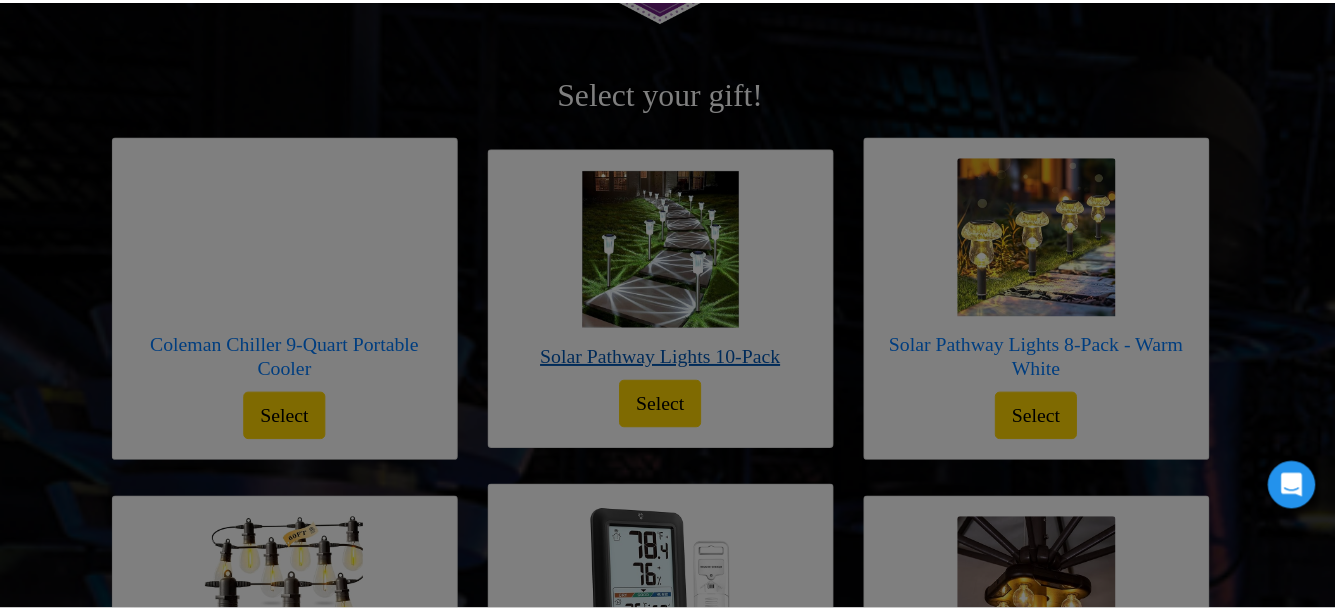 scroll, scrollTop: 0, scrollLeft: 0, axis: both 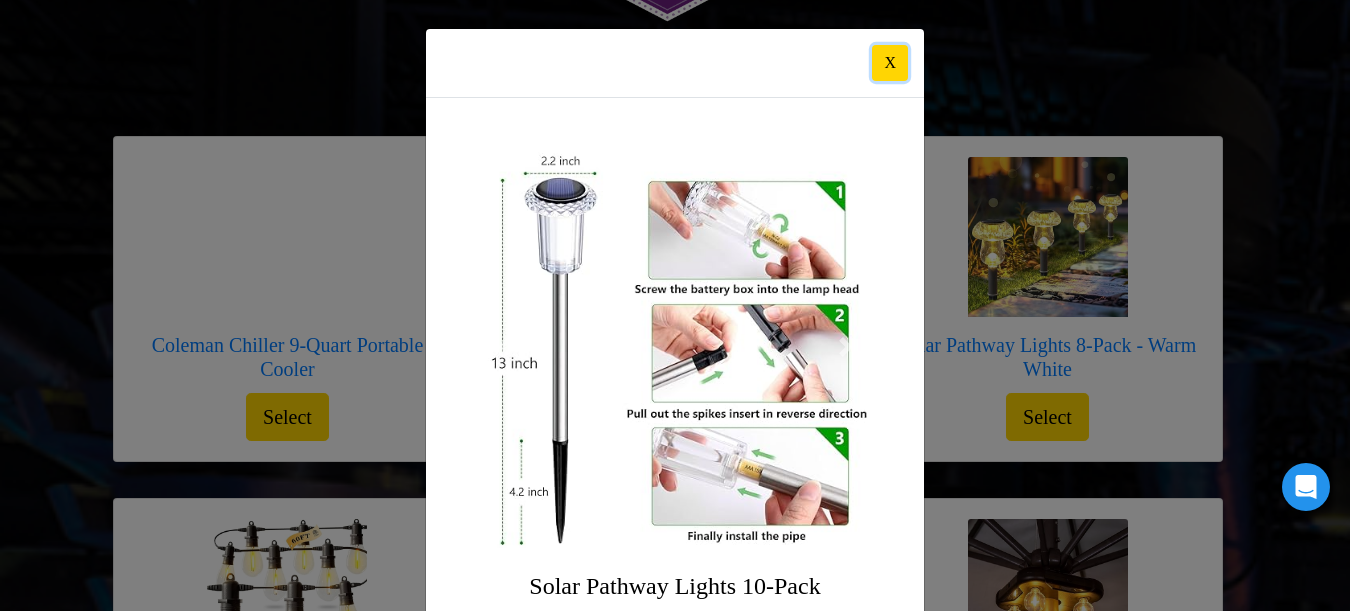 click on "X" at bounding box center (890, 63) 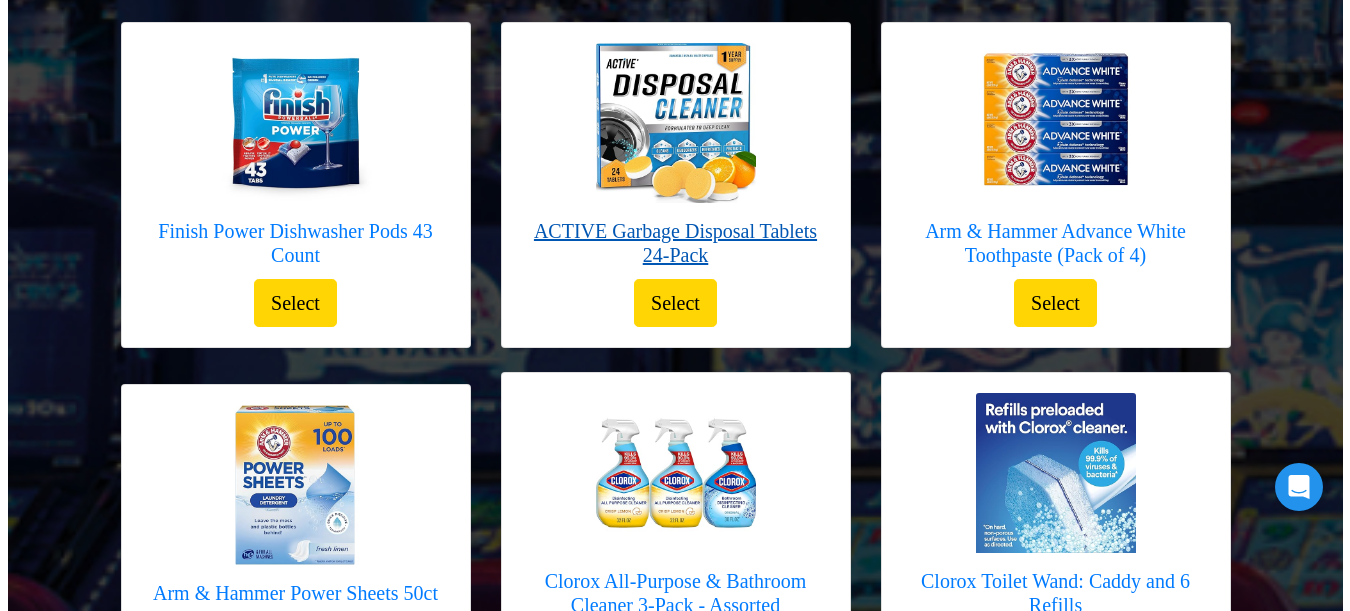 scroll, scrollTop: 1400, scrollLeft: 0, axis: vertical 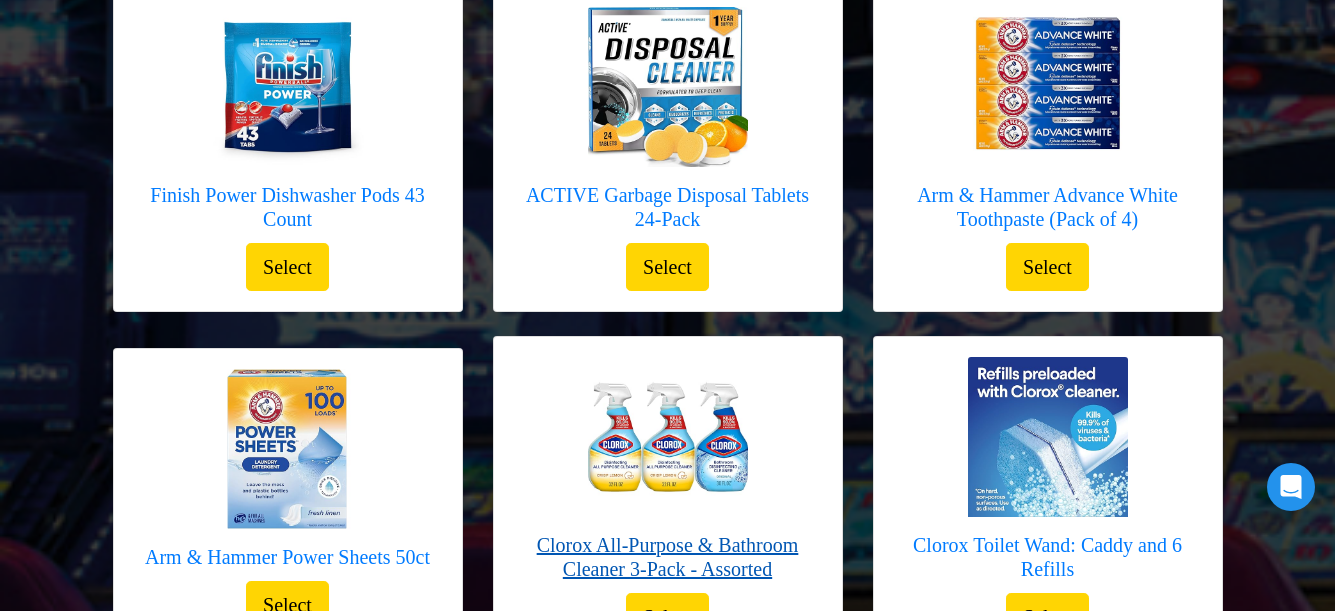 click at bounding box center [668, 437] 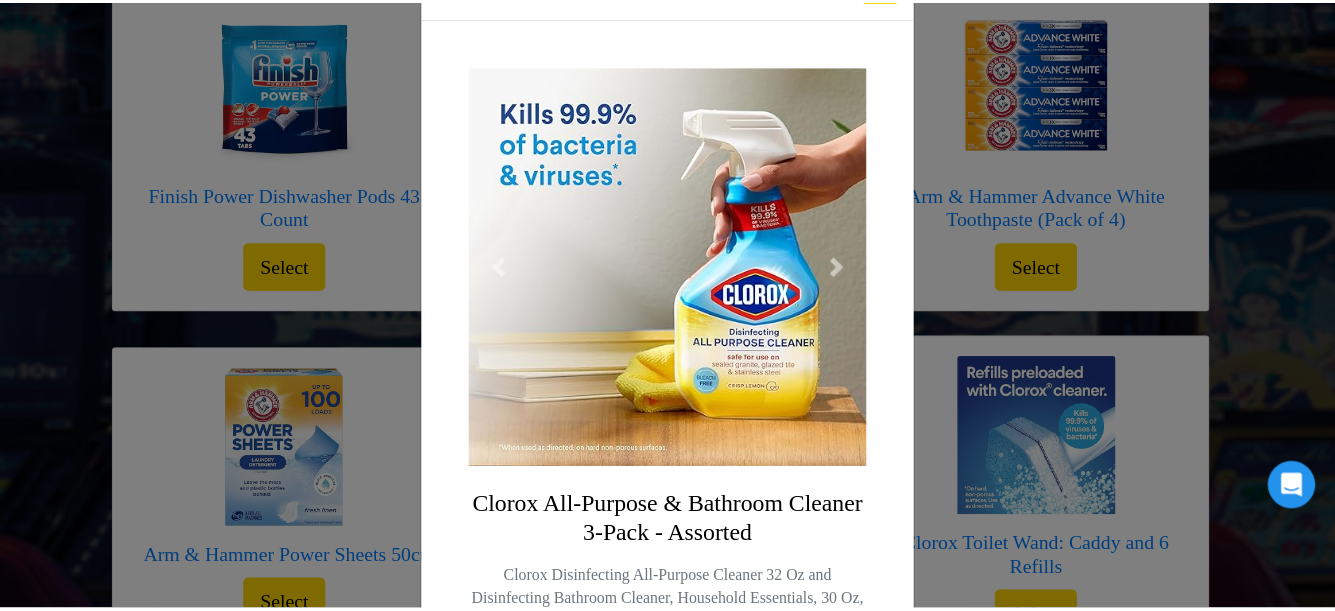 scroll, scrollTop: 56, scrollLeft: 0, axis: vertical 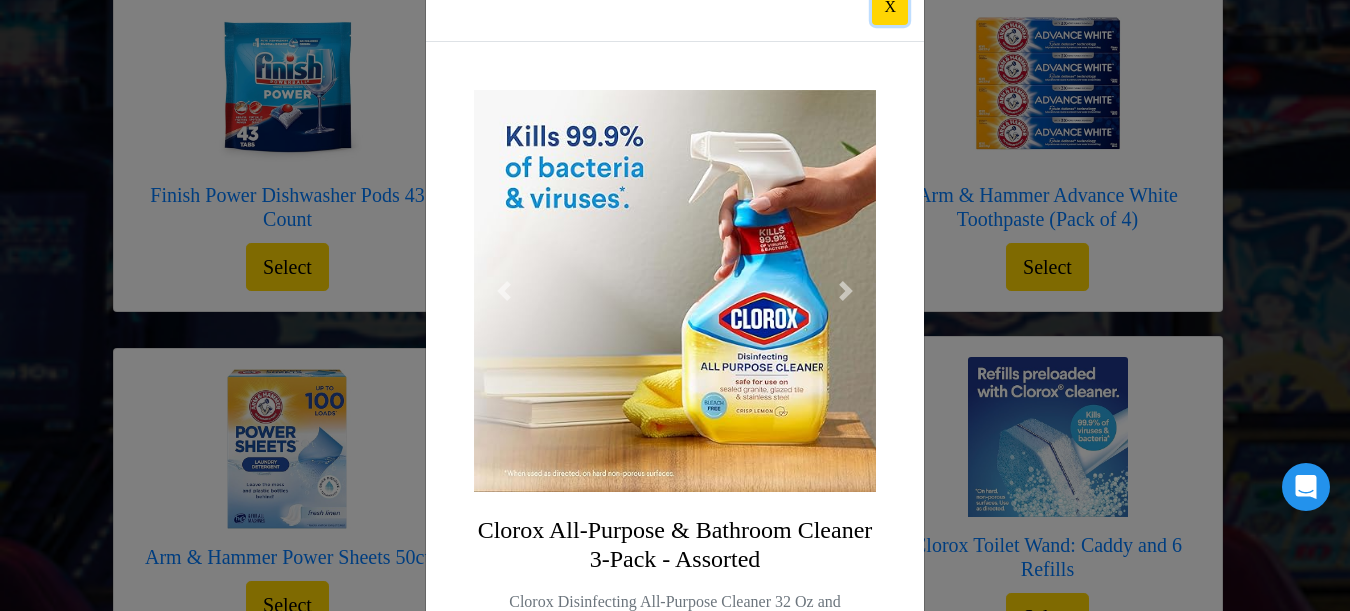 click on "X" at bounding box center [890, 7] 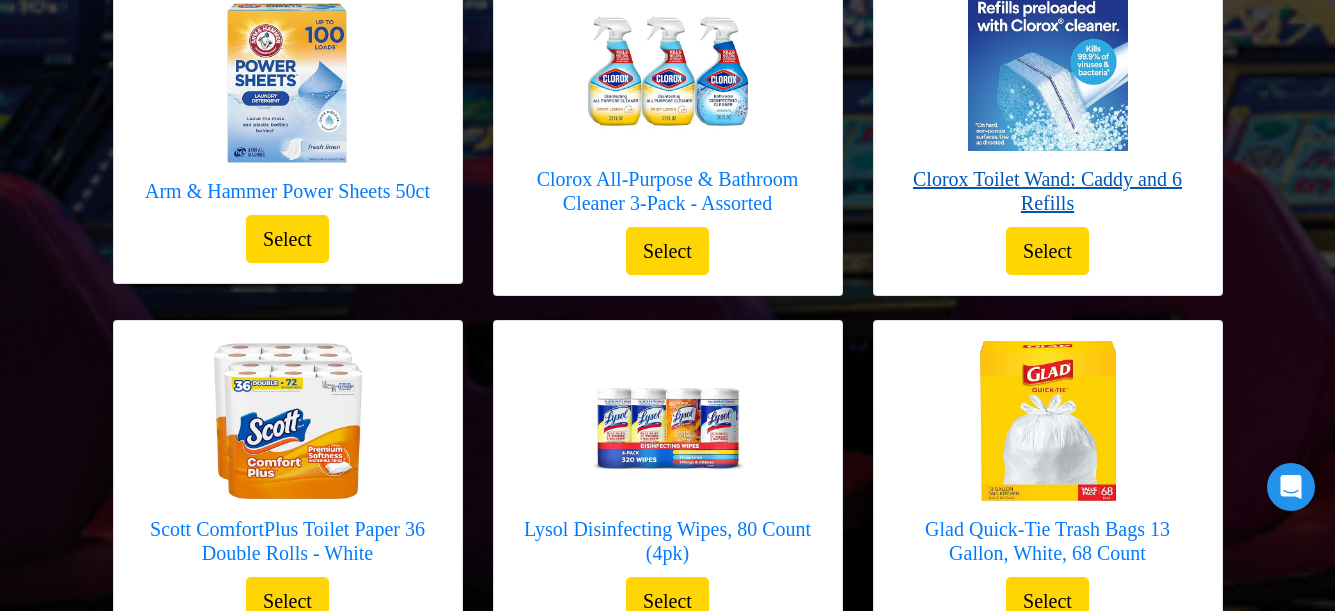 scroll, scrollTop: 1800, scrollLeft: 0, axis: vertical 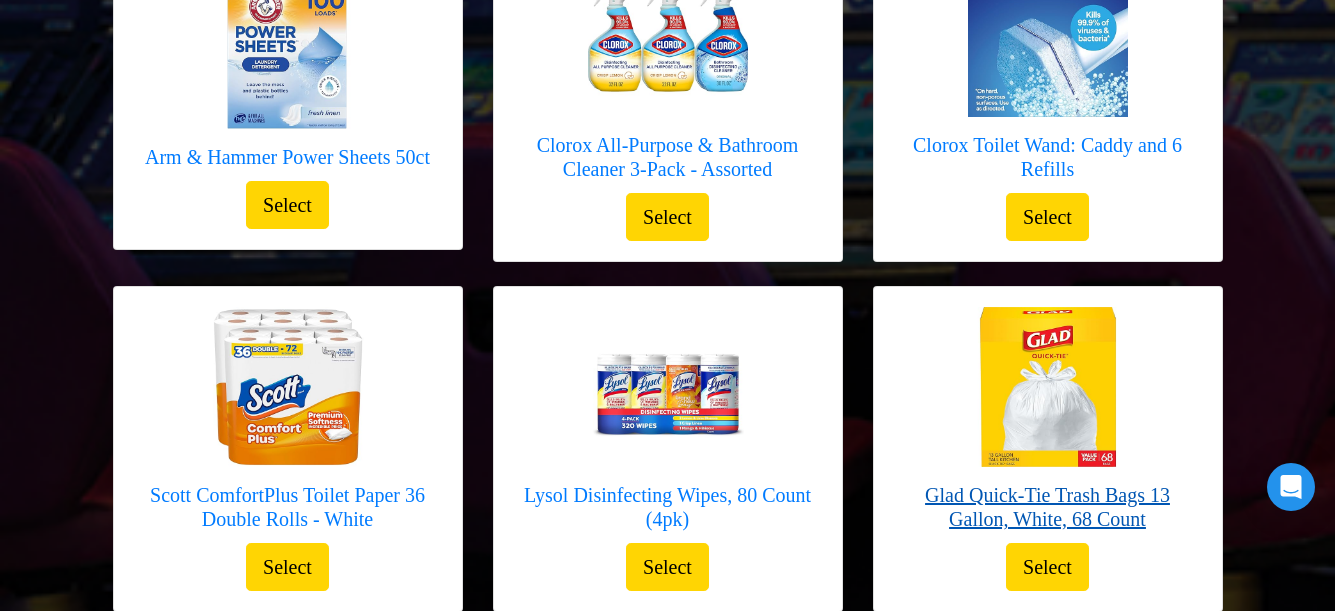 click at bounding box center (1048, 387) 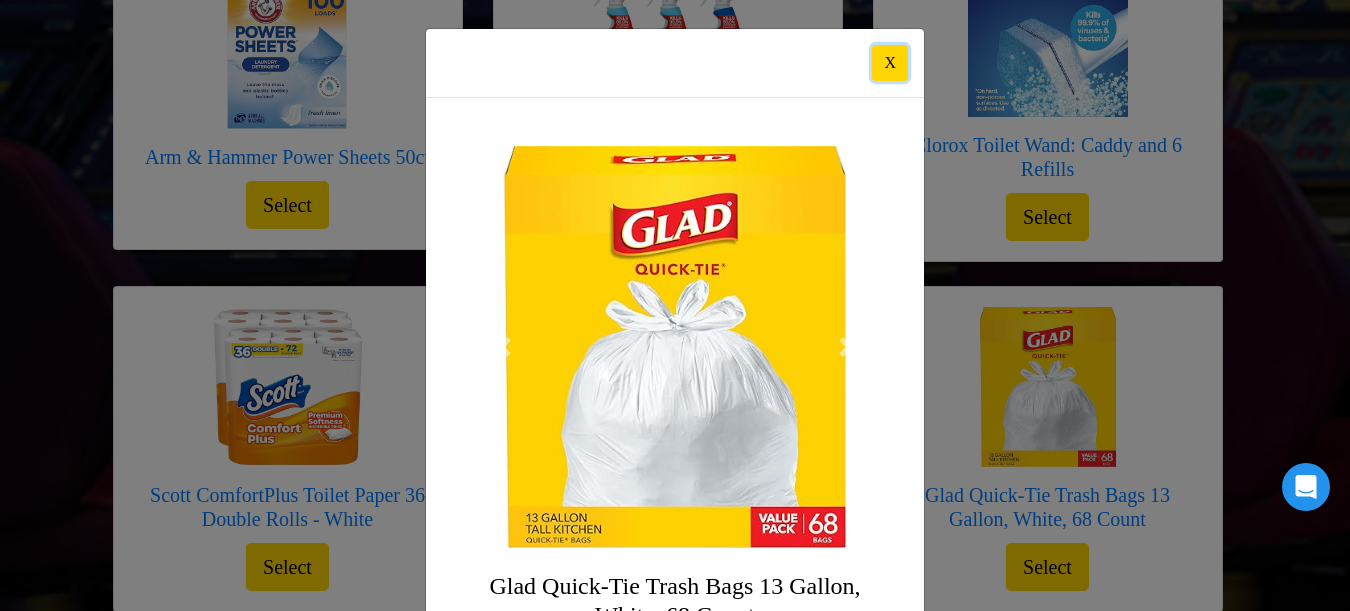click on "X" at bounding box center (890, 63) 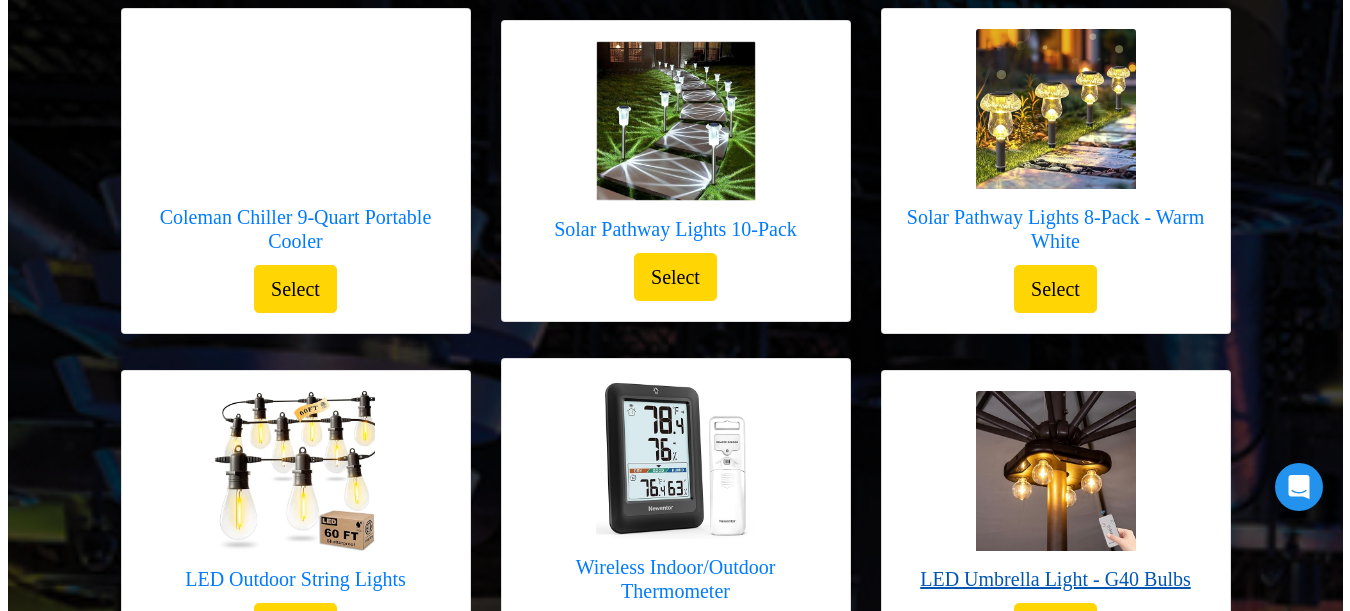 scroll, scrollTop: 200, scrollLeft: 0, axis: vertical 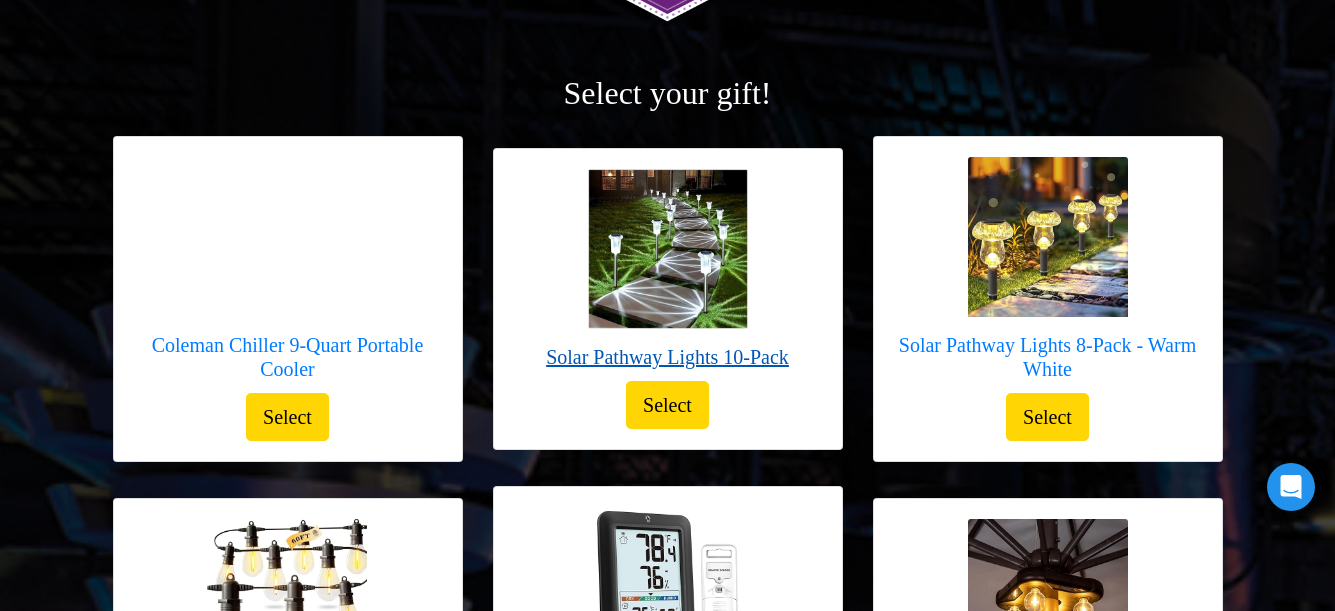 click at bounding box center [668, 249] 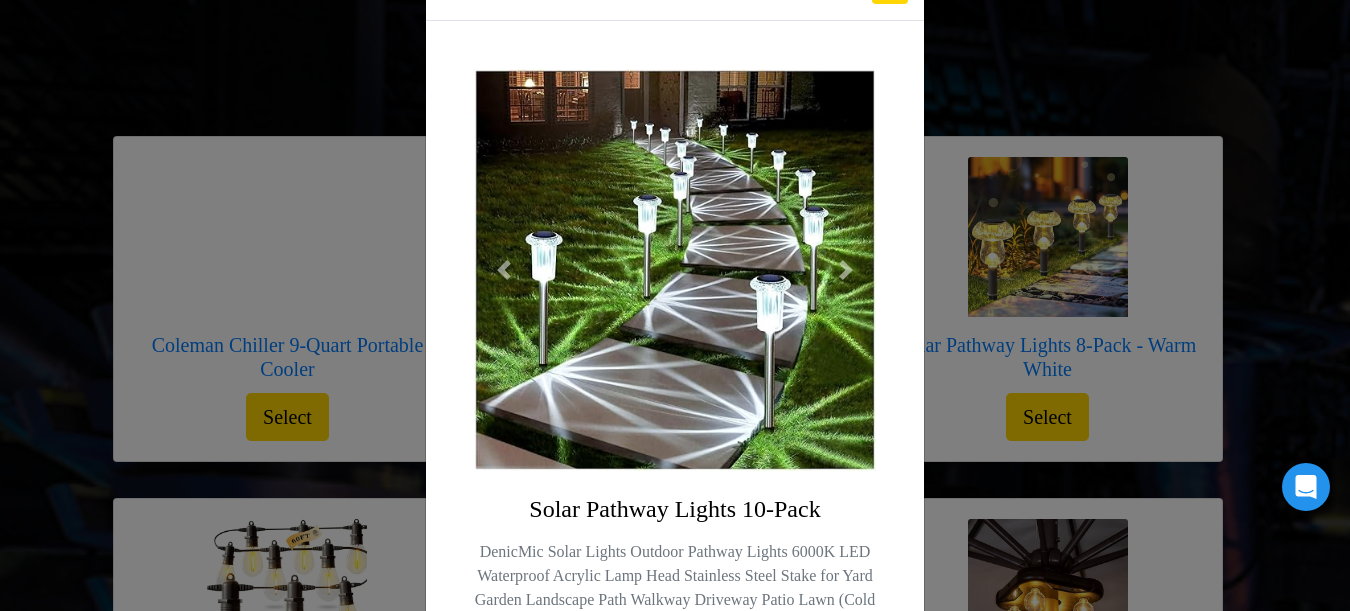 scroll, scrollTop: 0, scrollLeft: 0, axis: both 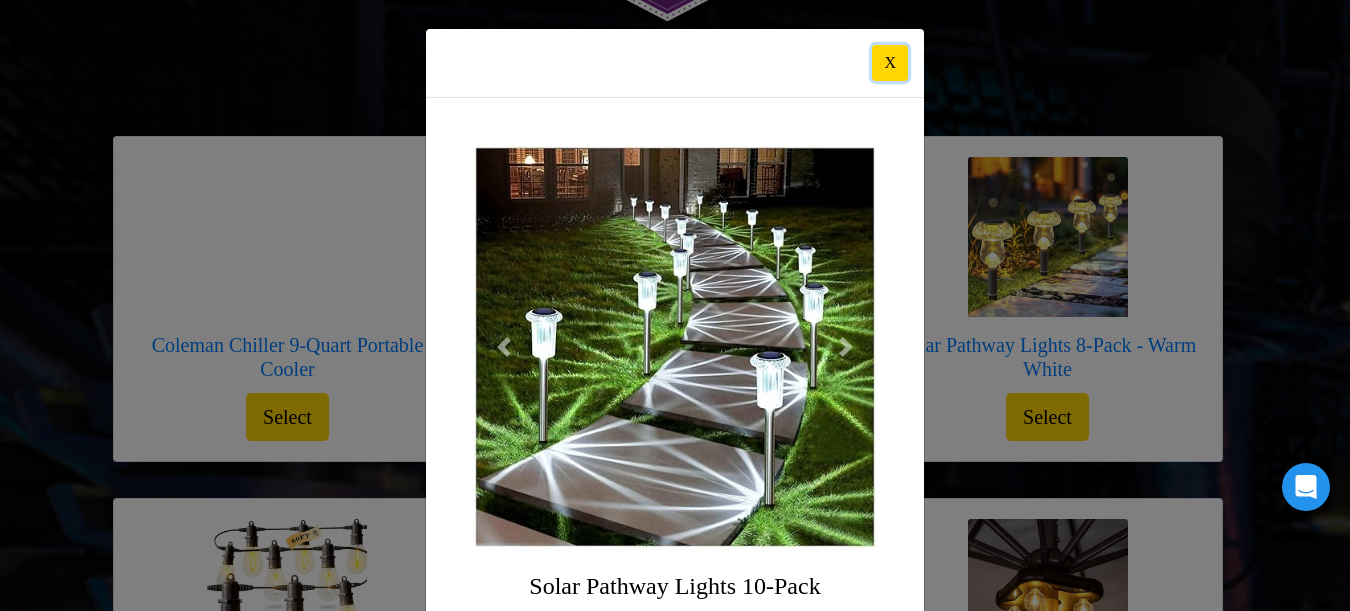 click on "X" at bounding box center [890, 63] 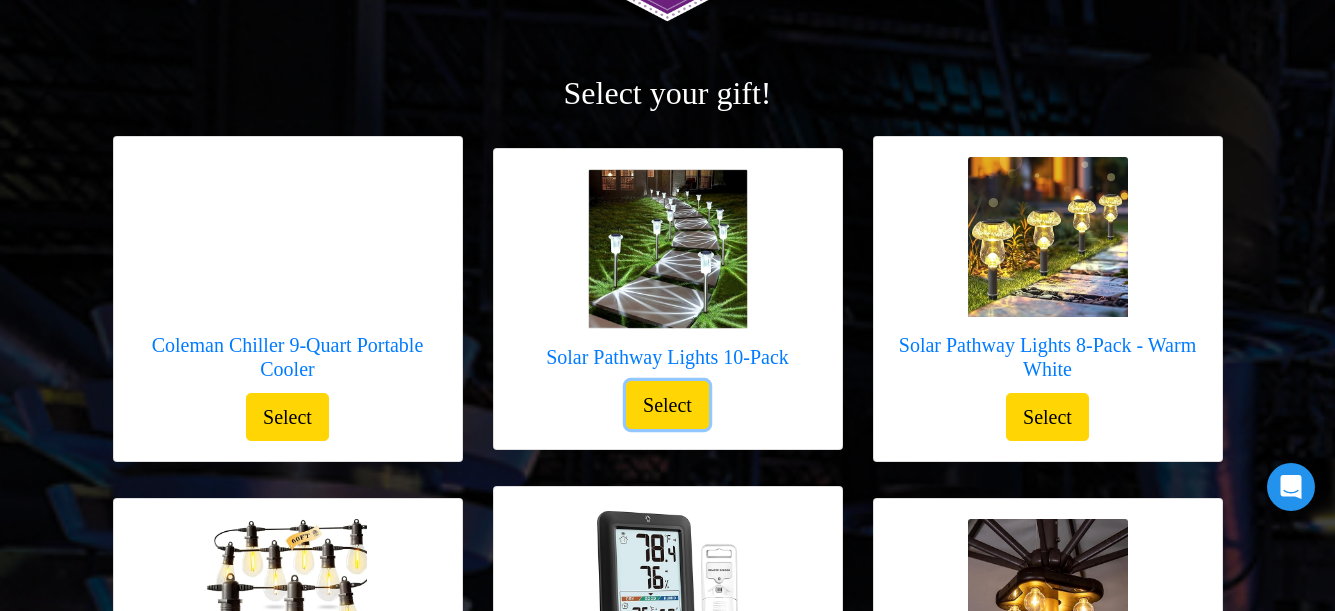 click on "Select" at bounding box center [667, 405] 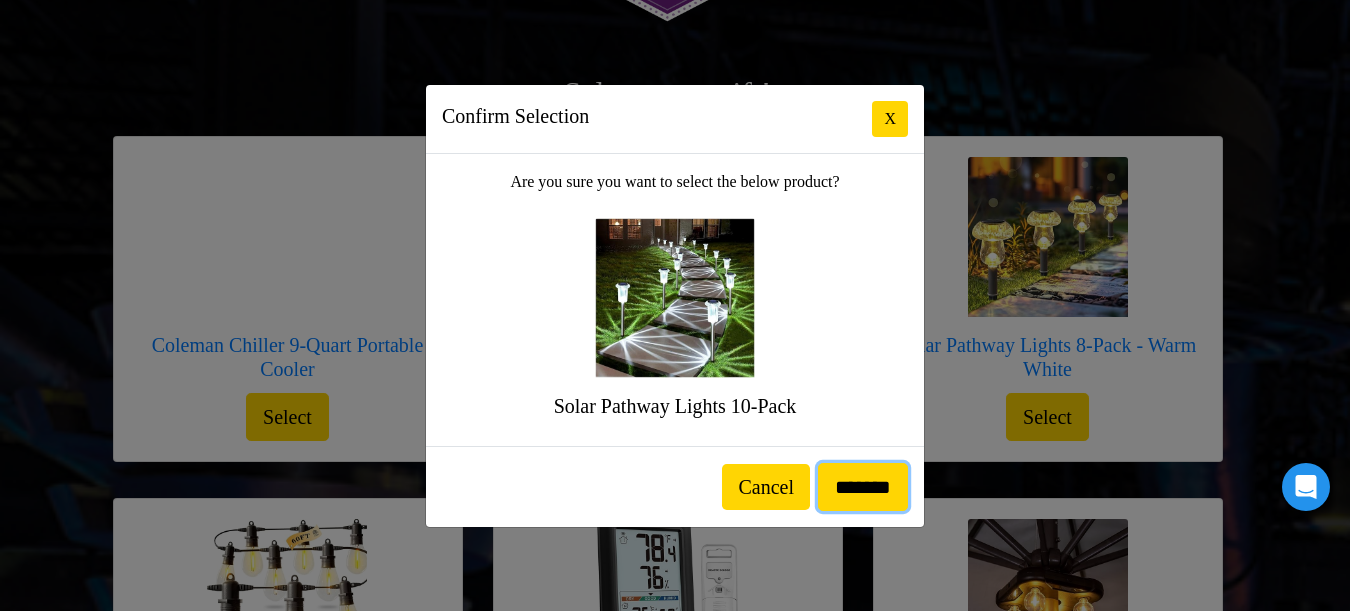 click on "*******" at bounding box center [863, 487] 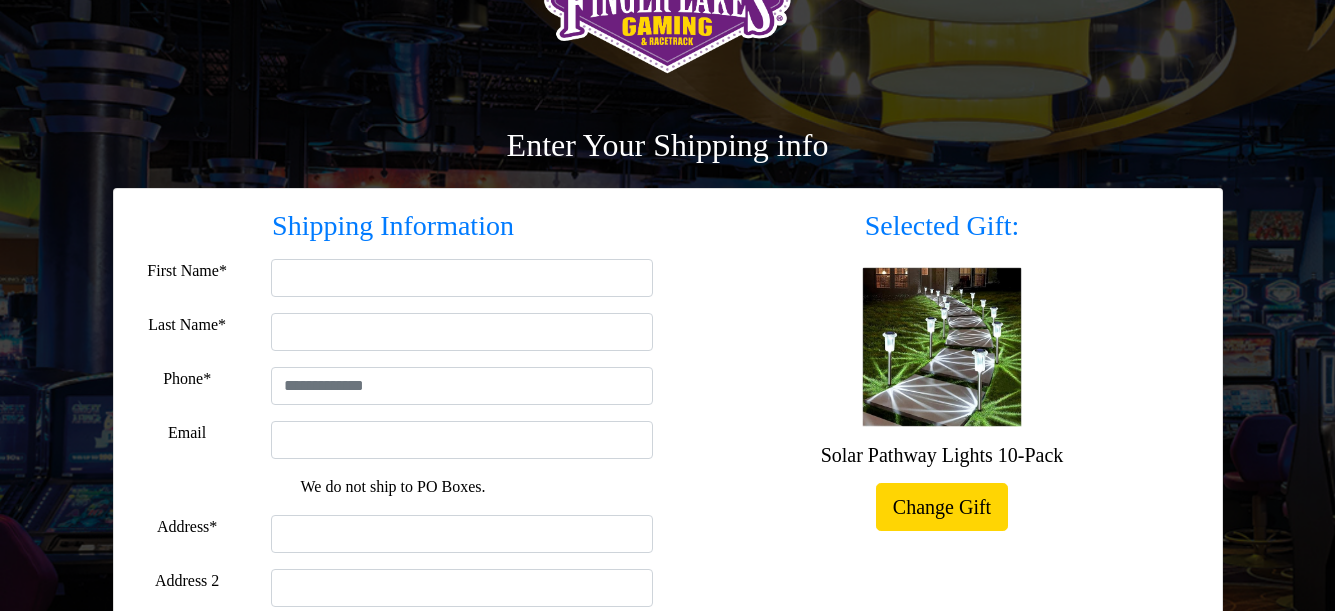 scroll, scrollTop: 200, scrollLeft: 0, axis: vertical 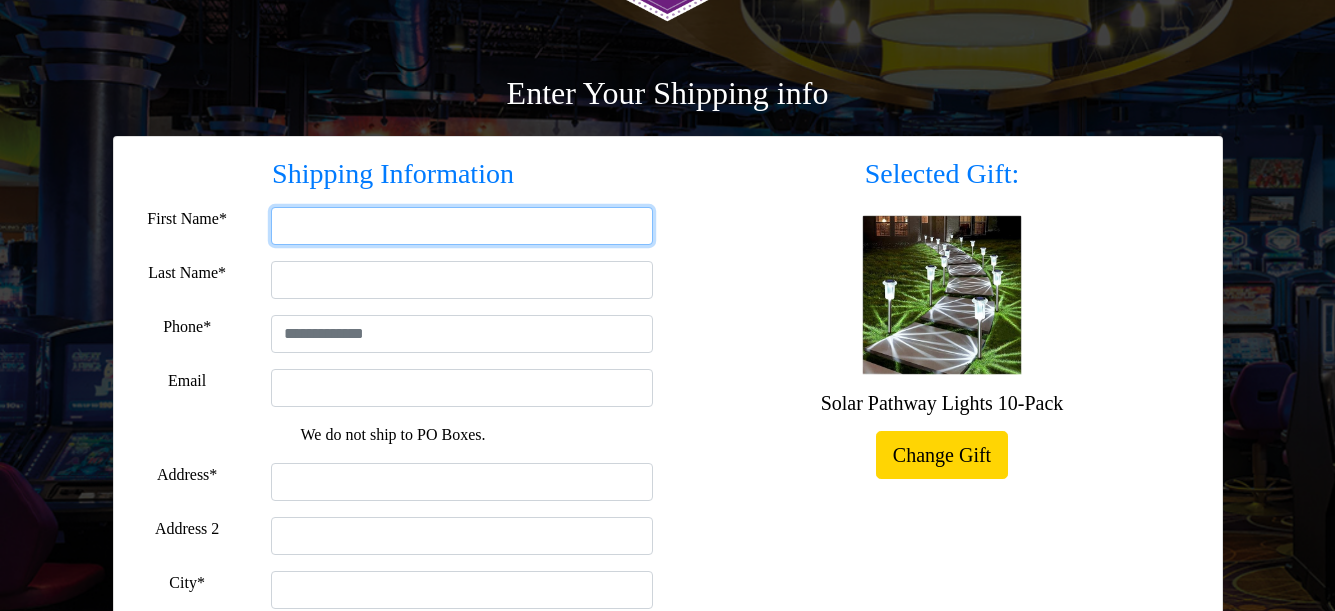 click on "First Name*" at bounding box center [462, 226] 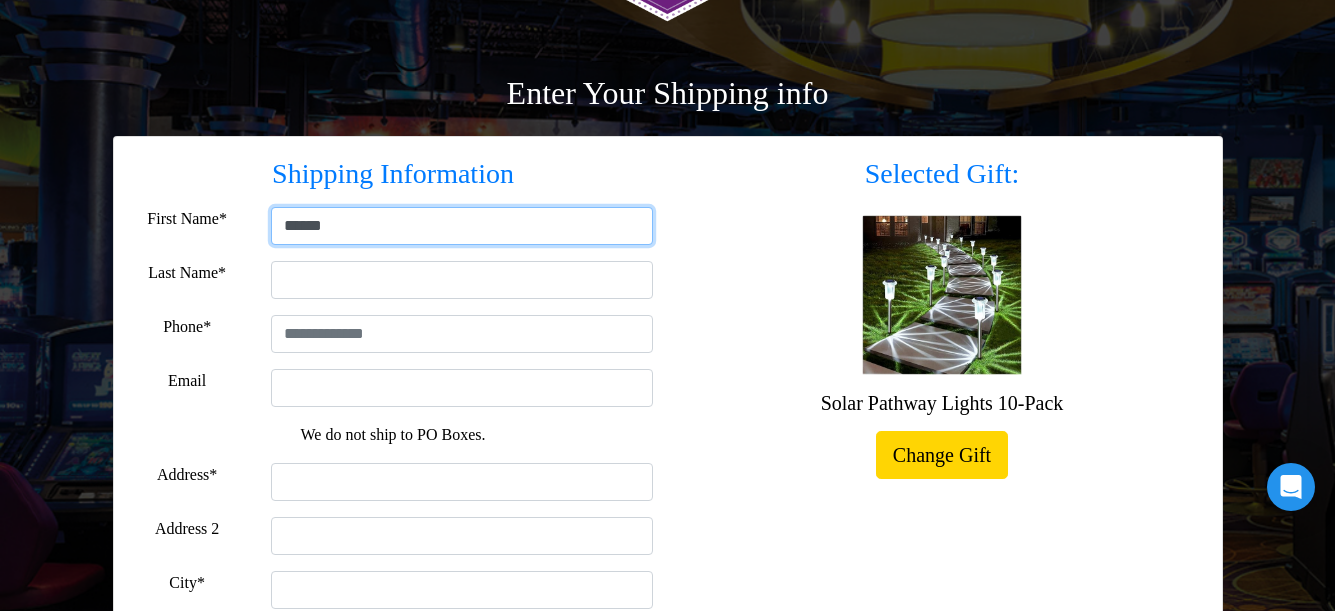 type on "******" 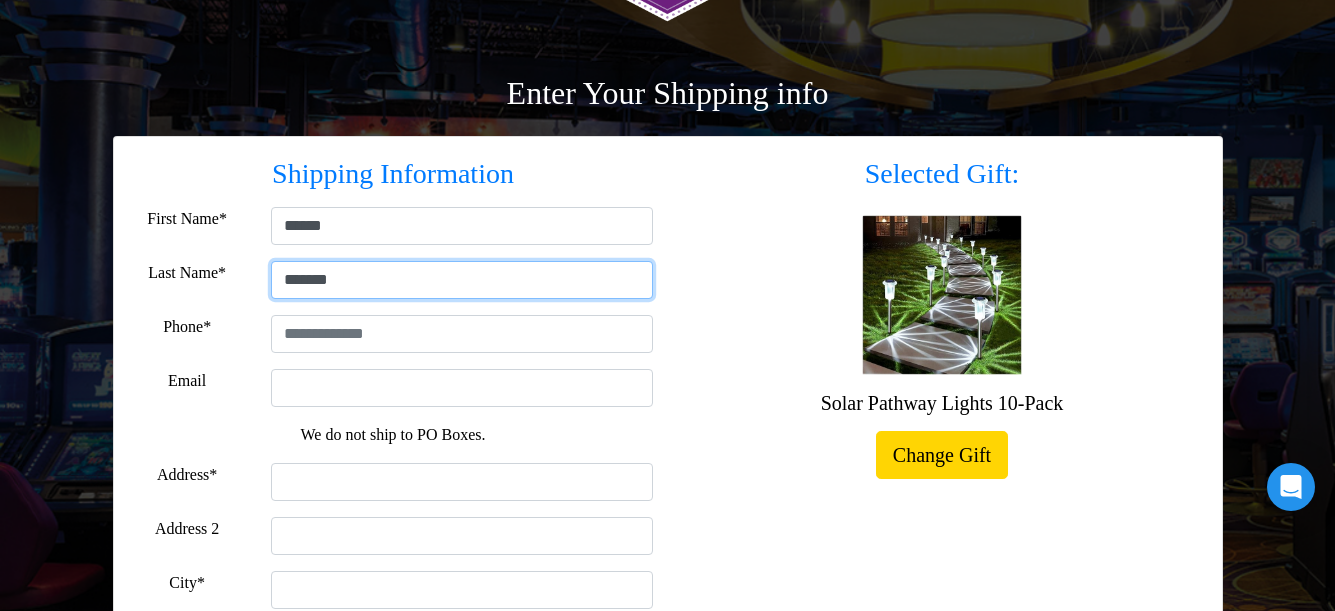 type on "*******" 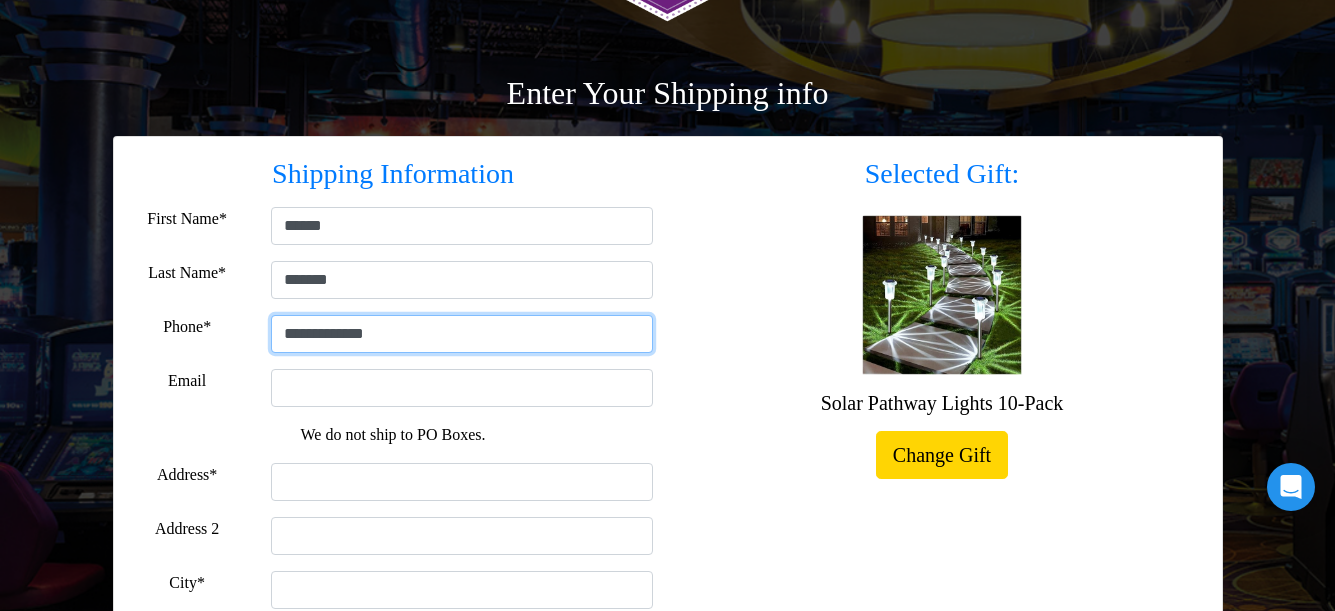 type on "**********" 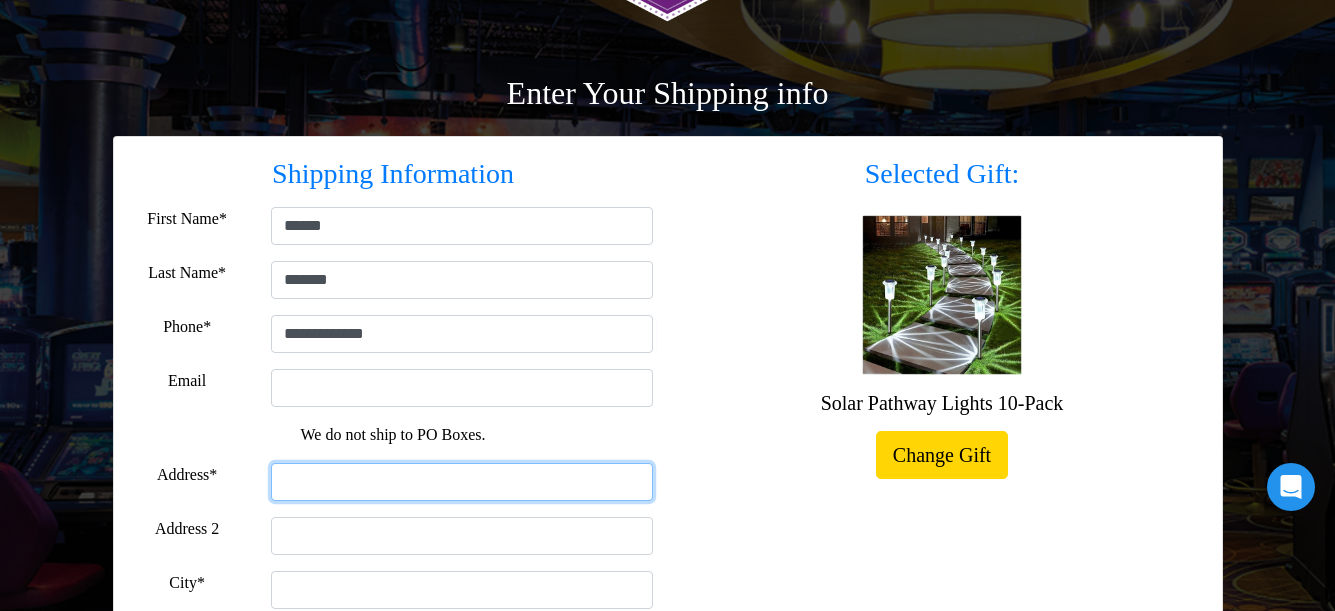 click on "Address*" at bounding box center [462, 482] 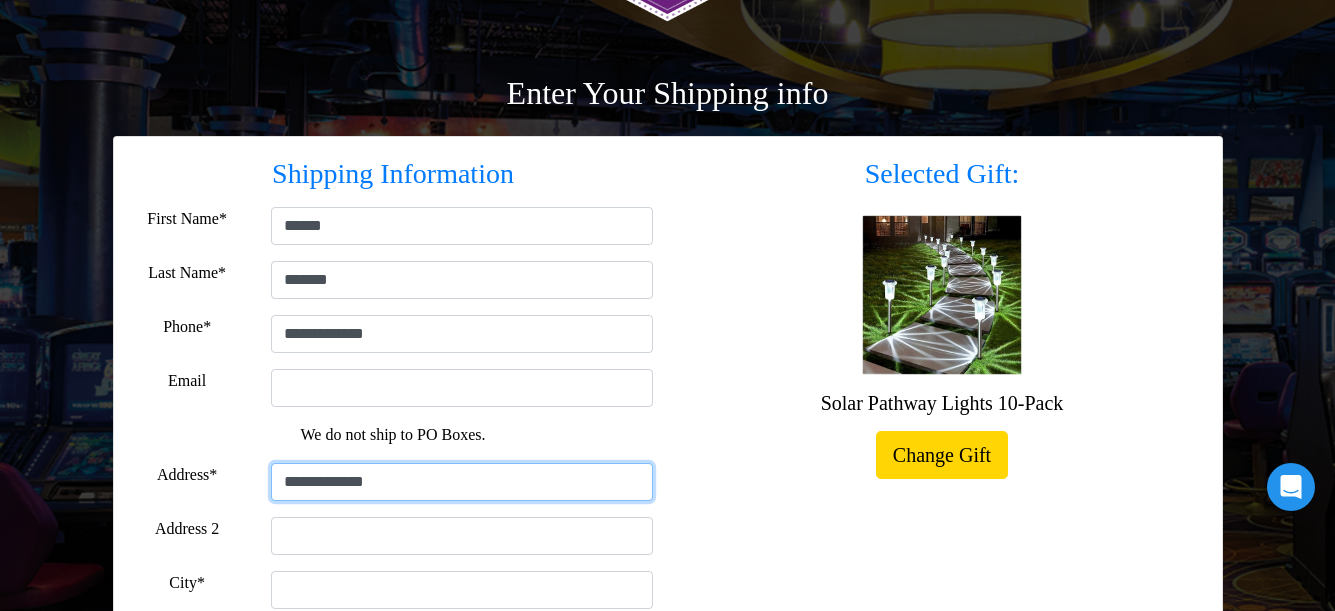 type on "**********" 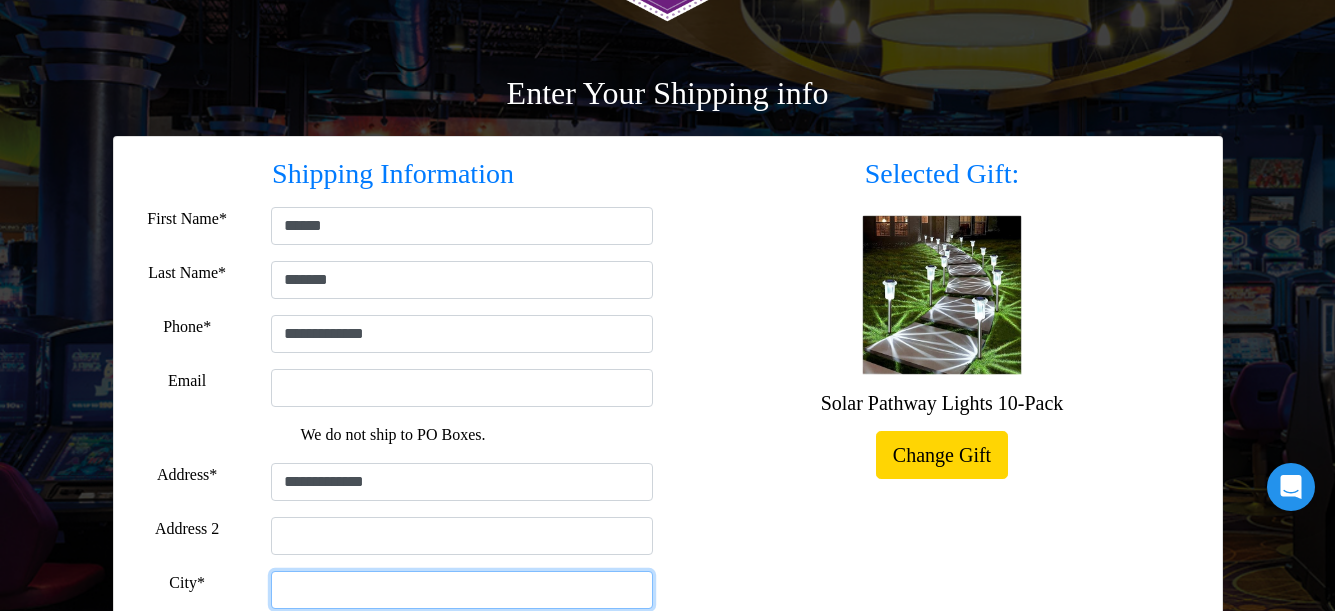 click on "City*" at bounding box center (462, 590) 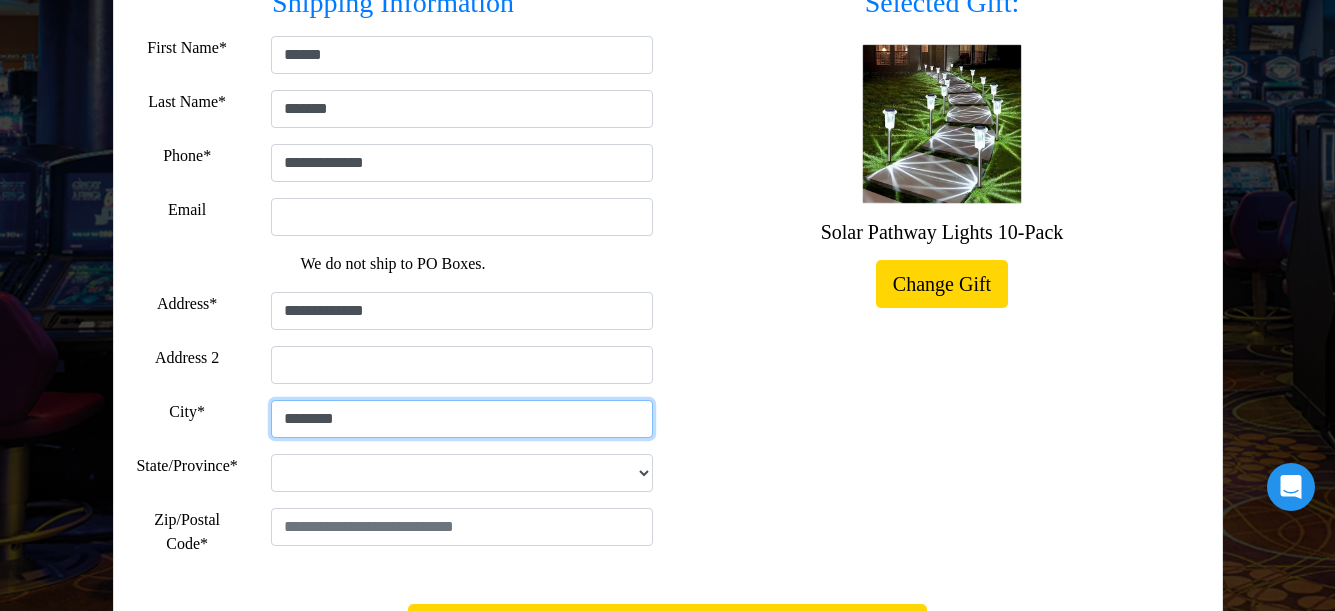 scroll, scrollTop: 400, scrollLeft: 0, axis: vertical 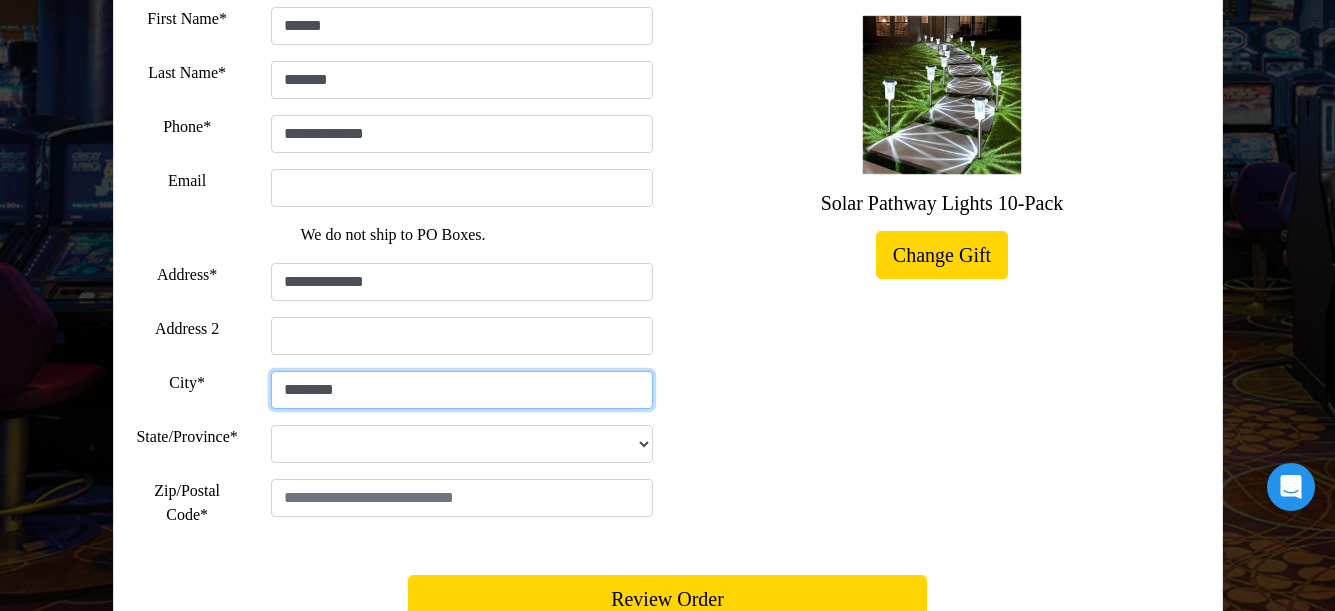 type on "********" 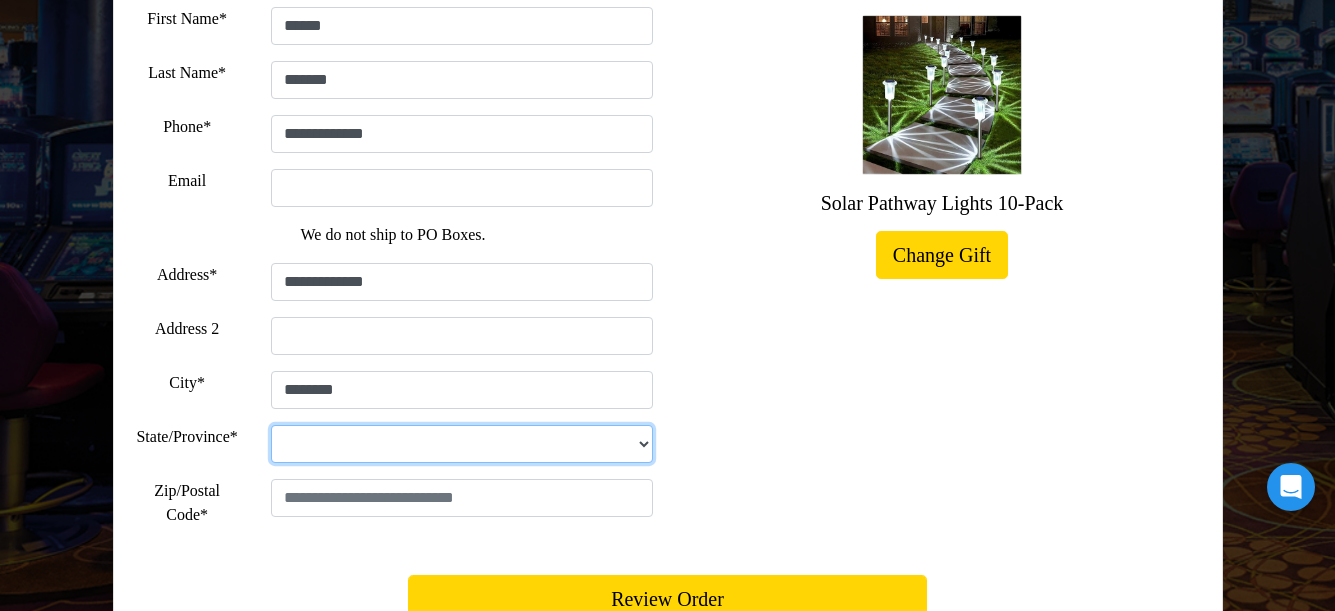 click on "**********" at bounding box center [462, 444] 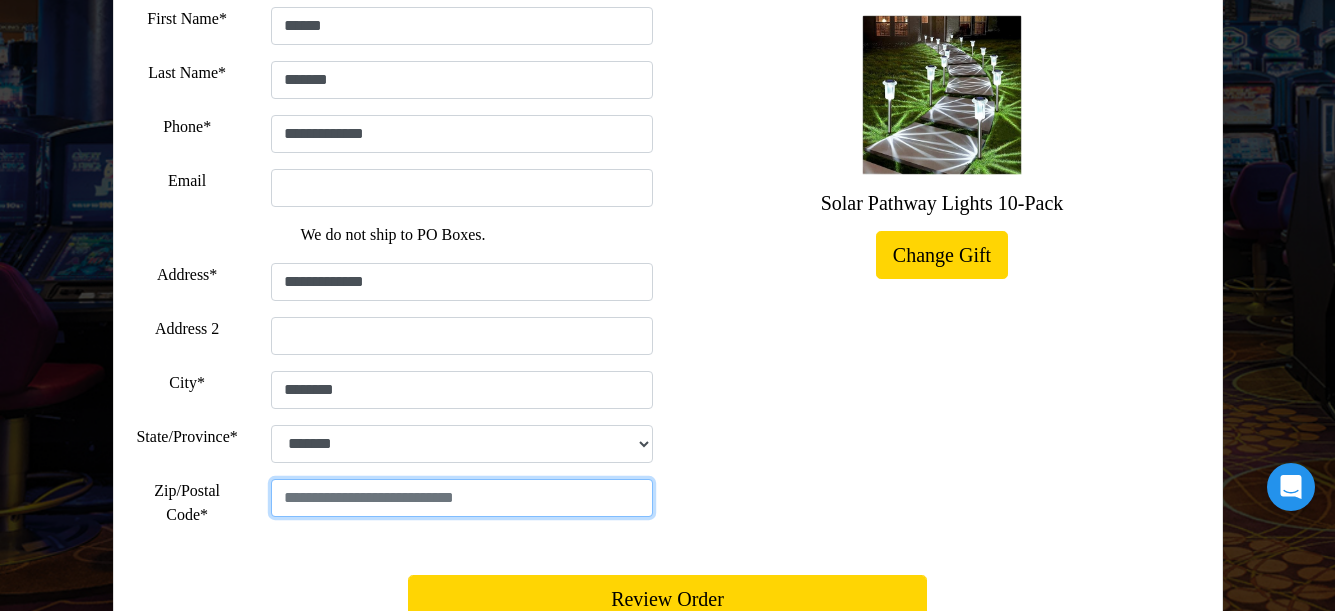 click at bounding box center (462, 498) 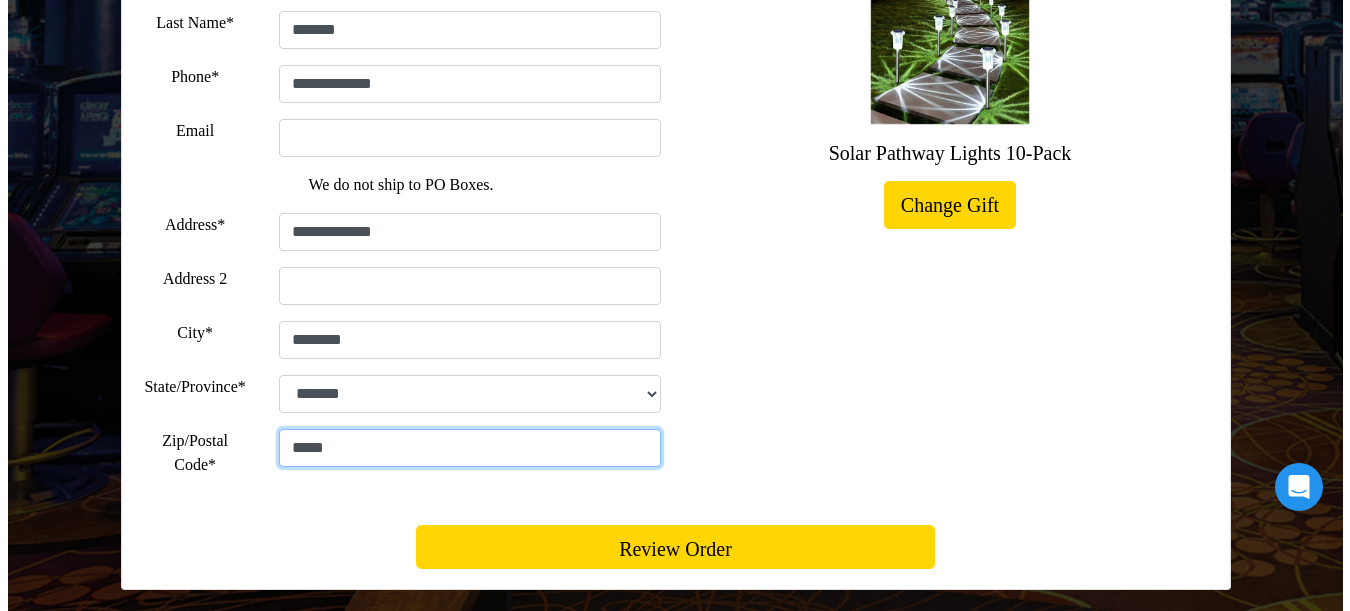 scroll, scrollTop: 477, scrollLeft: 0, axis: vertical 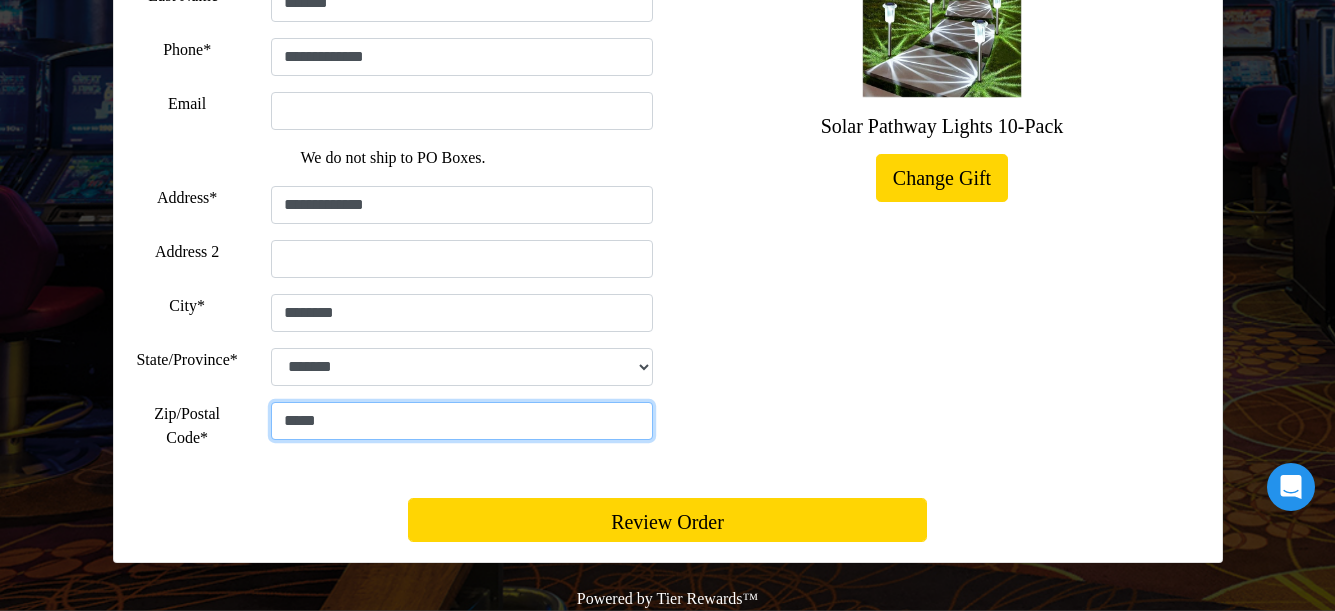 type on "*****" 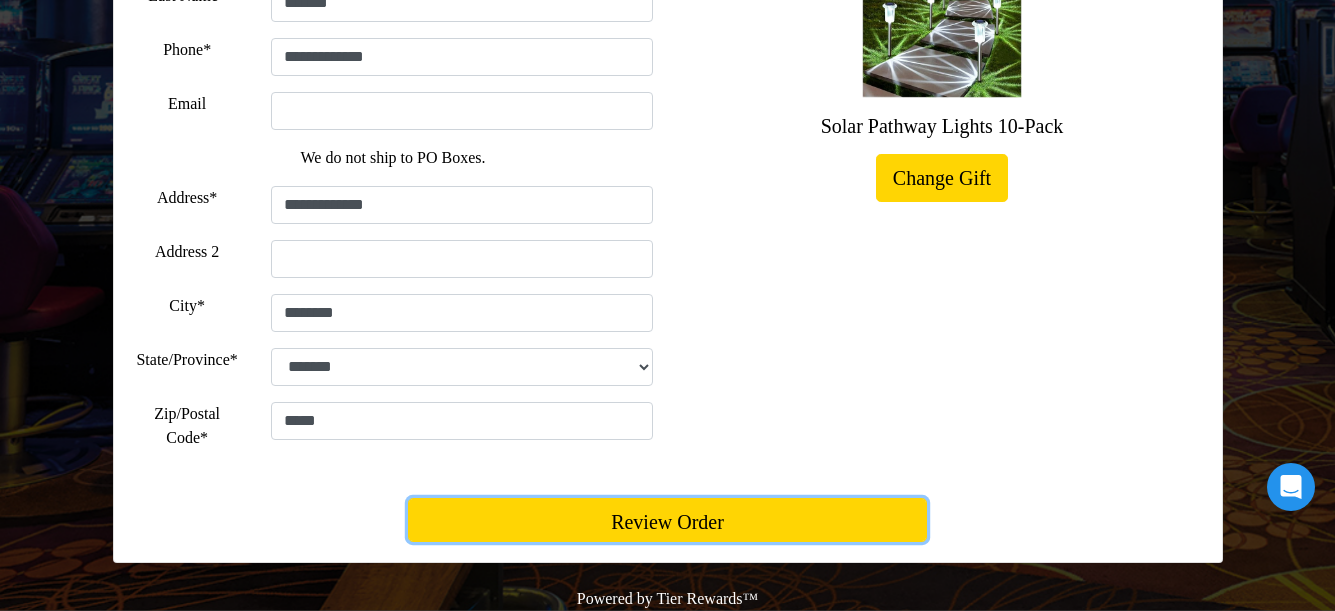 click on "Review Order" at bounding box center (667, 520) 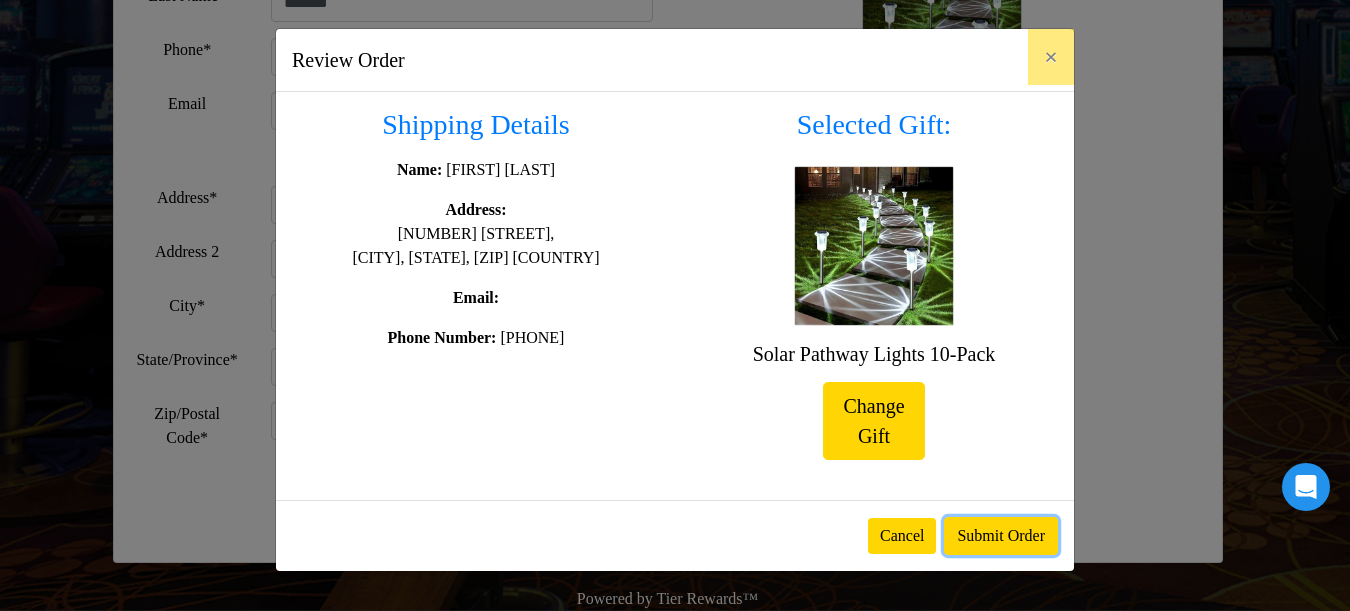 click on "Submit Order" at bounding box center [1001, 536] 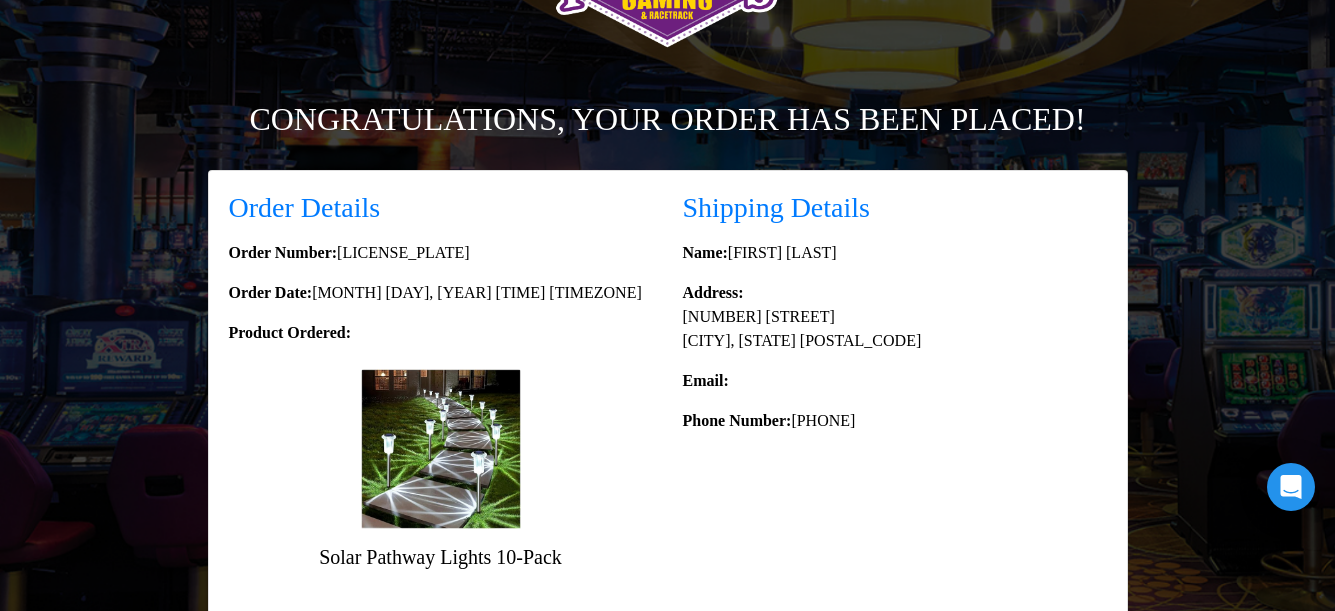 scroll, scrollTop: 0, scrollLeft: 0, axis: both 